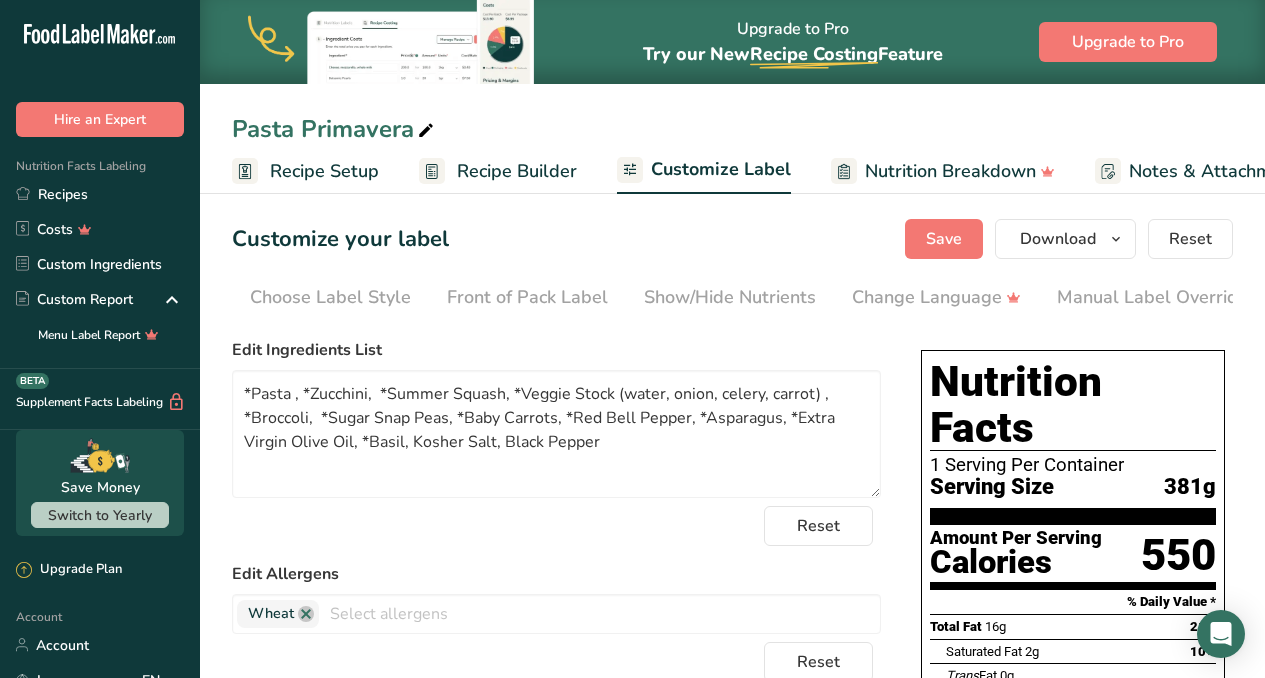 scroll, scrollTop: 0, scrollLeft: 0, axis: both 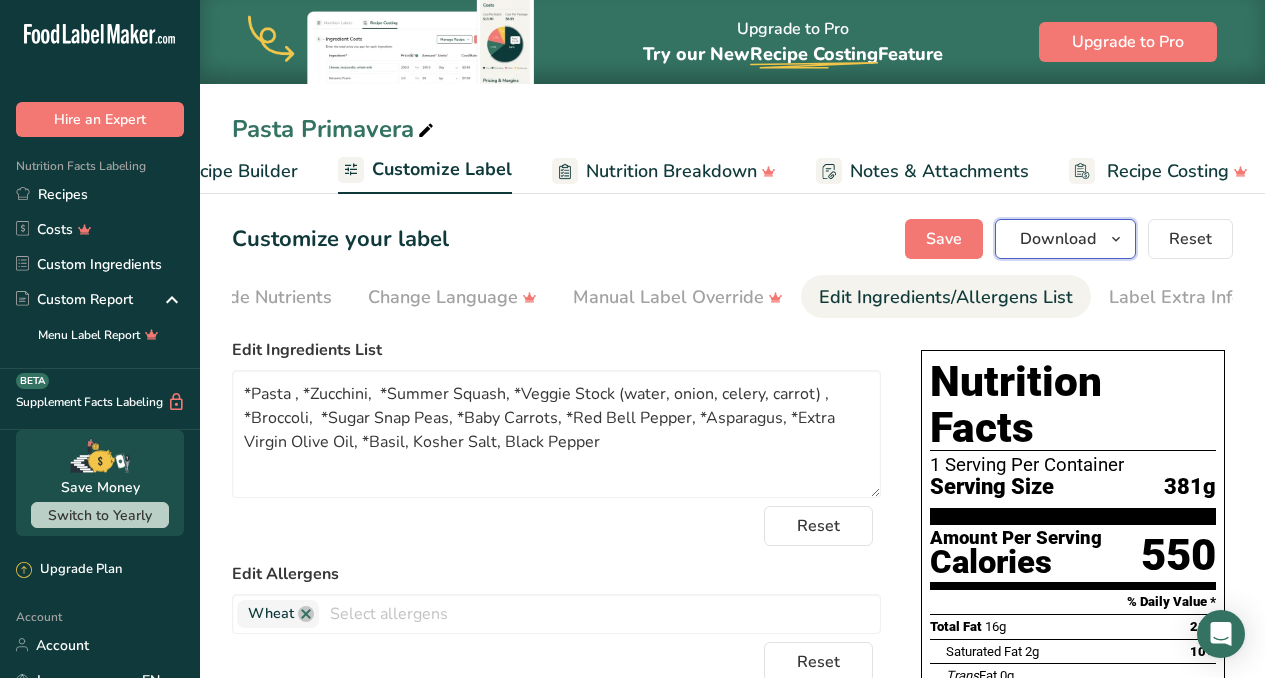 click on "Download" at bounding box center [1058, 239] 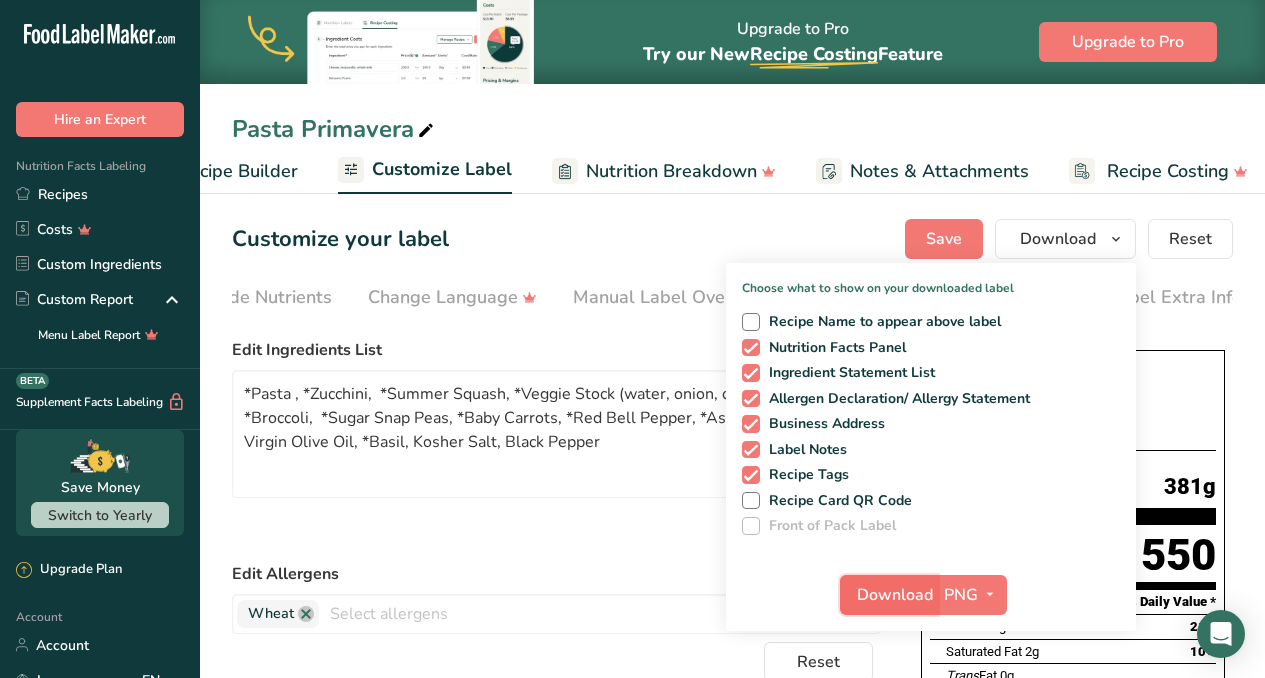 click on "Download" at bounding box center [895, 595] 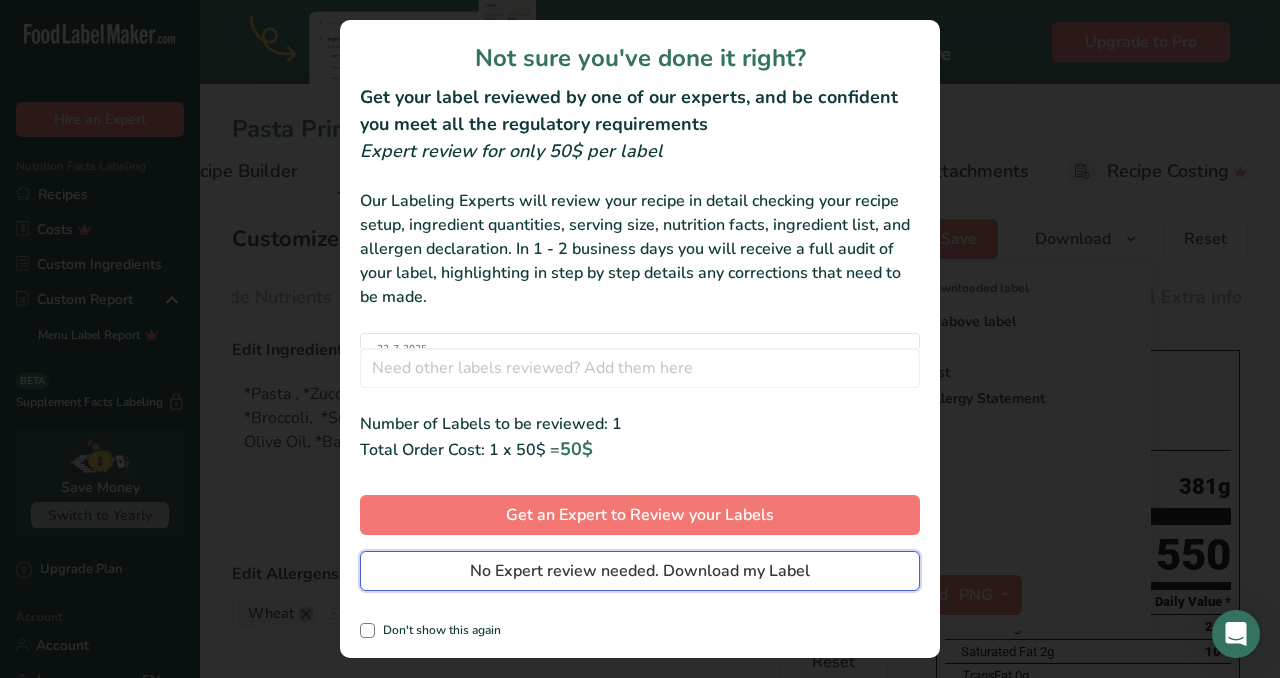 click on "No Expert review needed. Download my Label" at bounding box center [640, 571] 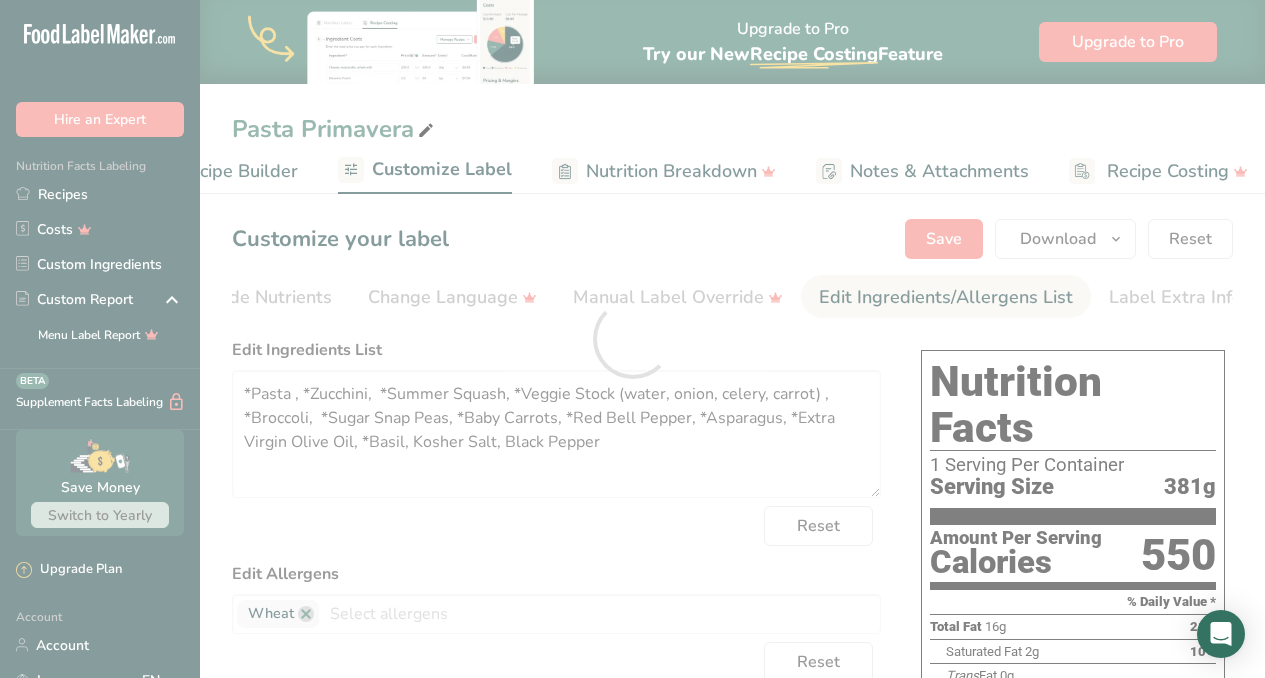 scroll, scrollTop: 0, scrollLeft: 0, axis: both 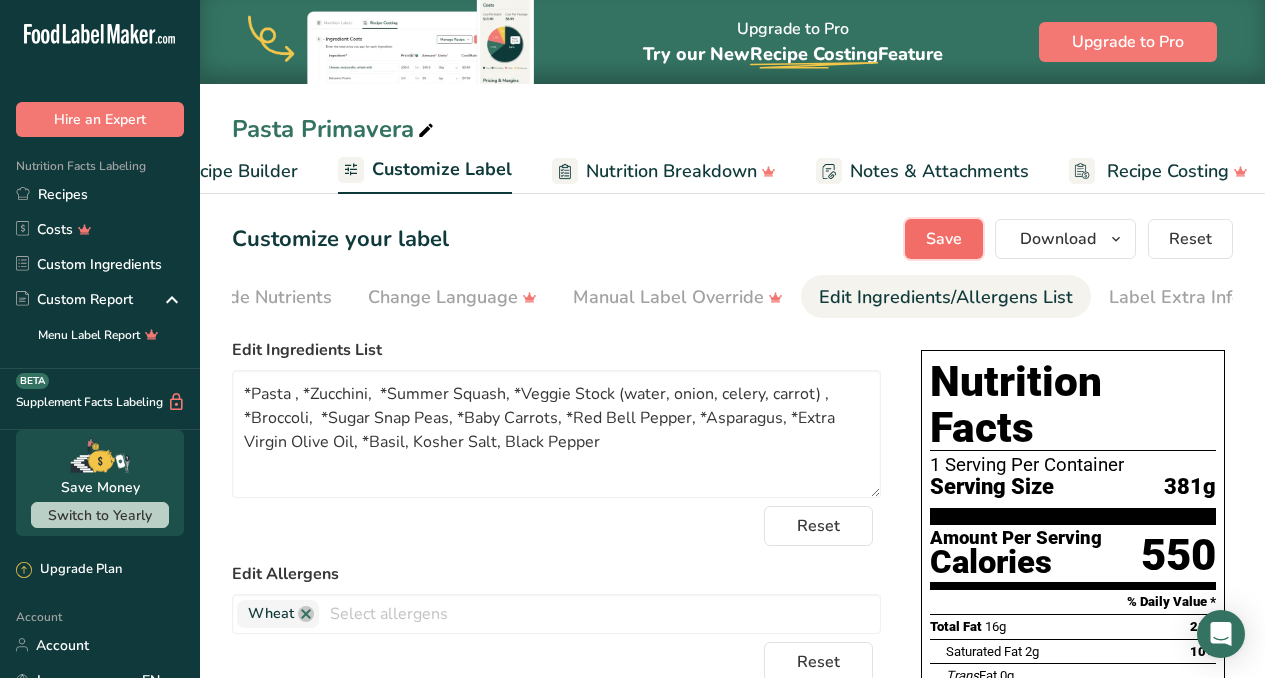 click on "Save" at bounding box center (944, 239) 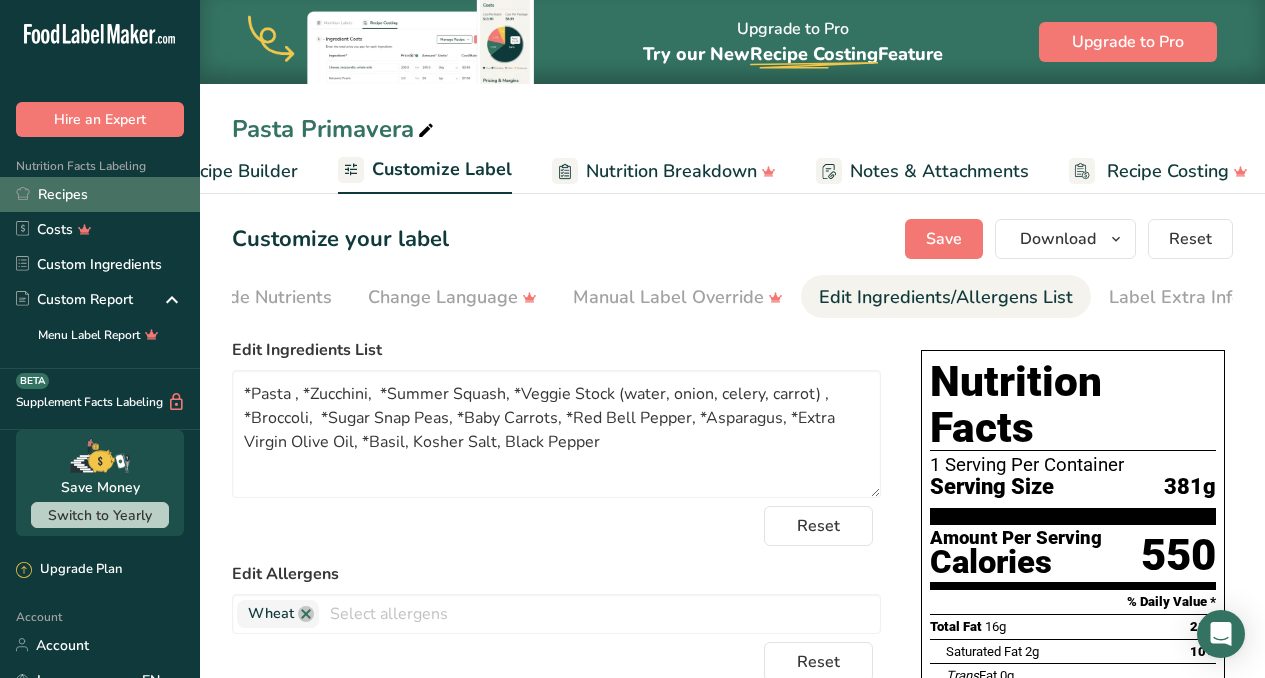 click on "Recipes" at bounding box center [100, 194] 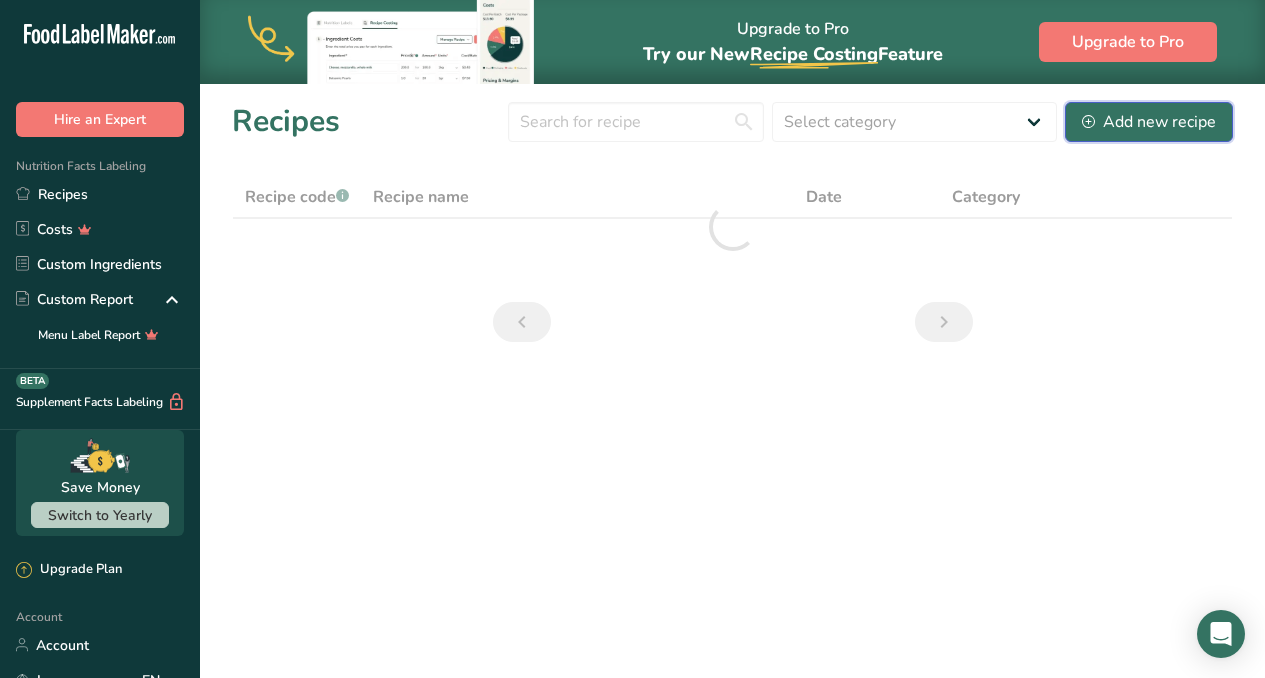 click on "Add new recipe" at bounding box center (1149, 122) 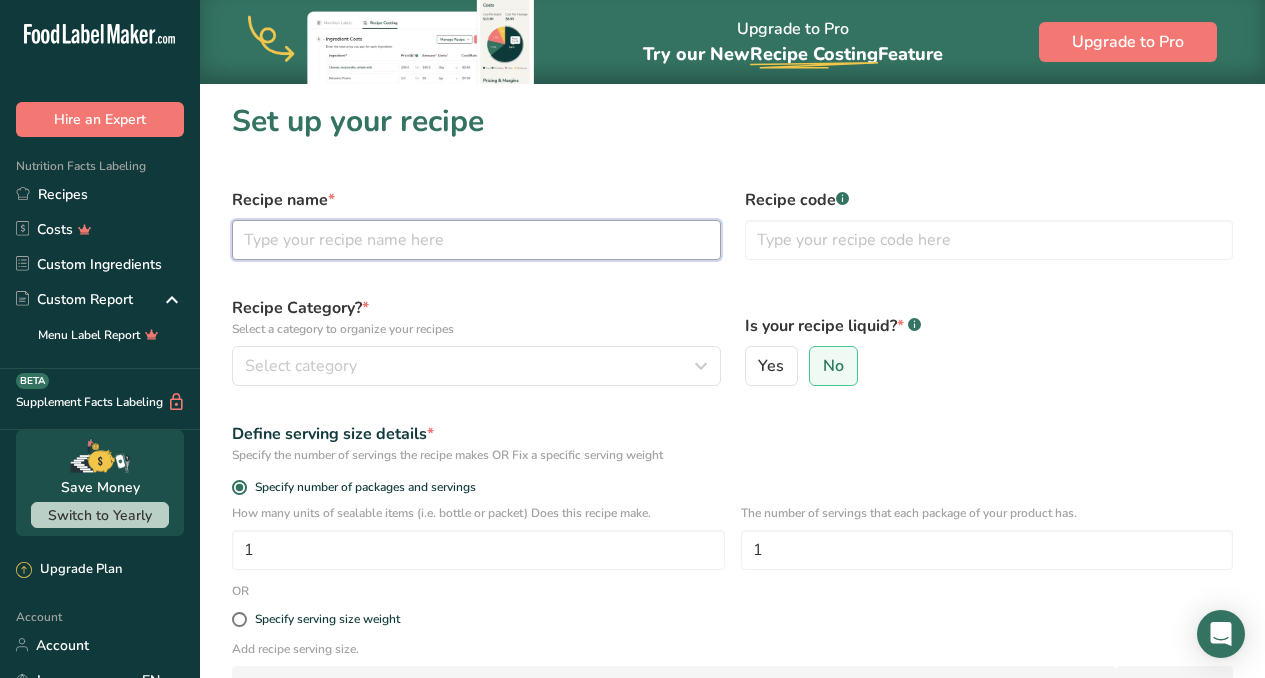 click at bounding box center (476, 240) 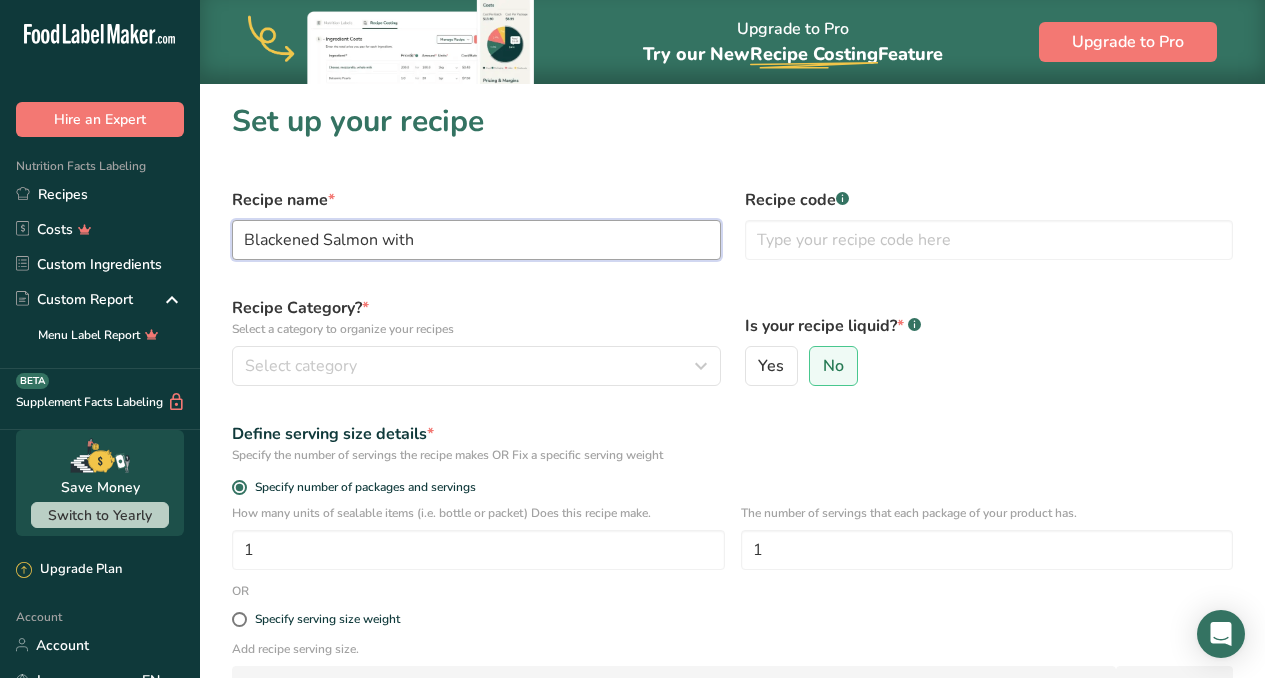 click on "Blackened Salmon with" at bounding box center [476, 240] 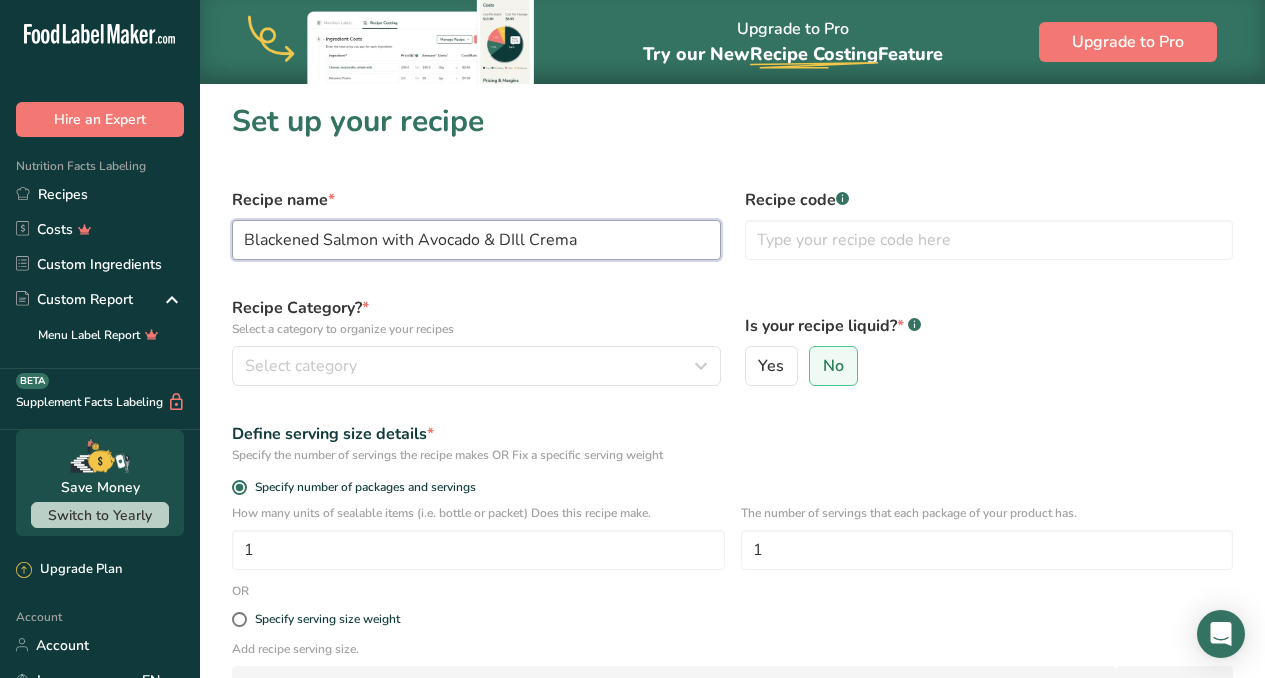 click on "Blackened Salmon with Avocado & DIll Crema" at bounding box center [476, 240] 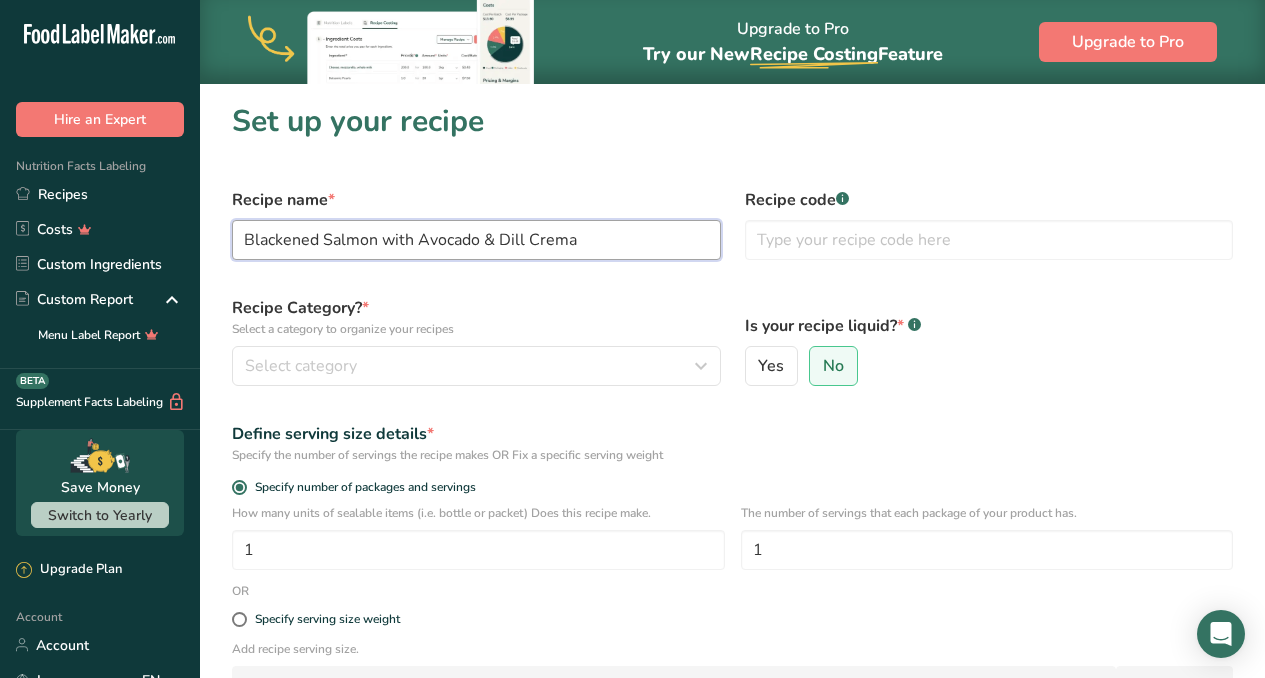 type on "Blackened Salmon with Avocado & Dill Crema" 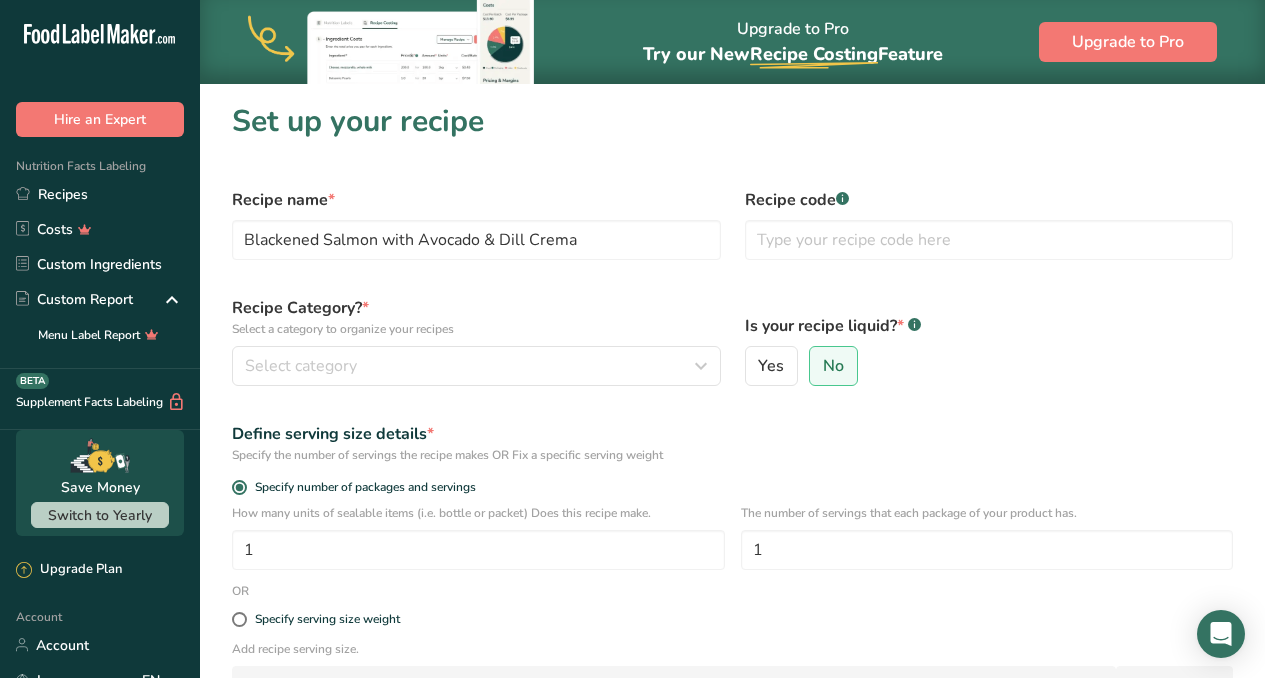 click on "Recipe name *   Blackened Salmon with Avocado & Dill Crema
Recipe code
.a-a{fill:#347362;}.b-a{fill:#fff;}
Recipe Category? *
Select a category to organize your recipes
Select category
Standard Categories
Custom Categories
.a-a{fill:#347362;}.b-a{fill:#fff;}
Baked Goods
Beverages
Confectionery
Cooked Meals, Salads, & Sauces
Dairy
Snacks
Add New Category
Is your recipe liquid? *   .a-a{fill:#347362;}.b-a{fill:#fff;}           Yes   No
Define serving size details *
Specify the number of servings the recipe makes OR Fix a specific serving weight
Specify number of packages and servings
1     1
OR" at bounding box center (732, 517) 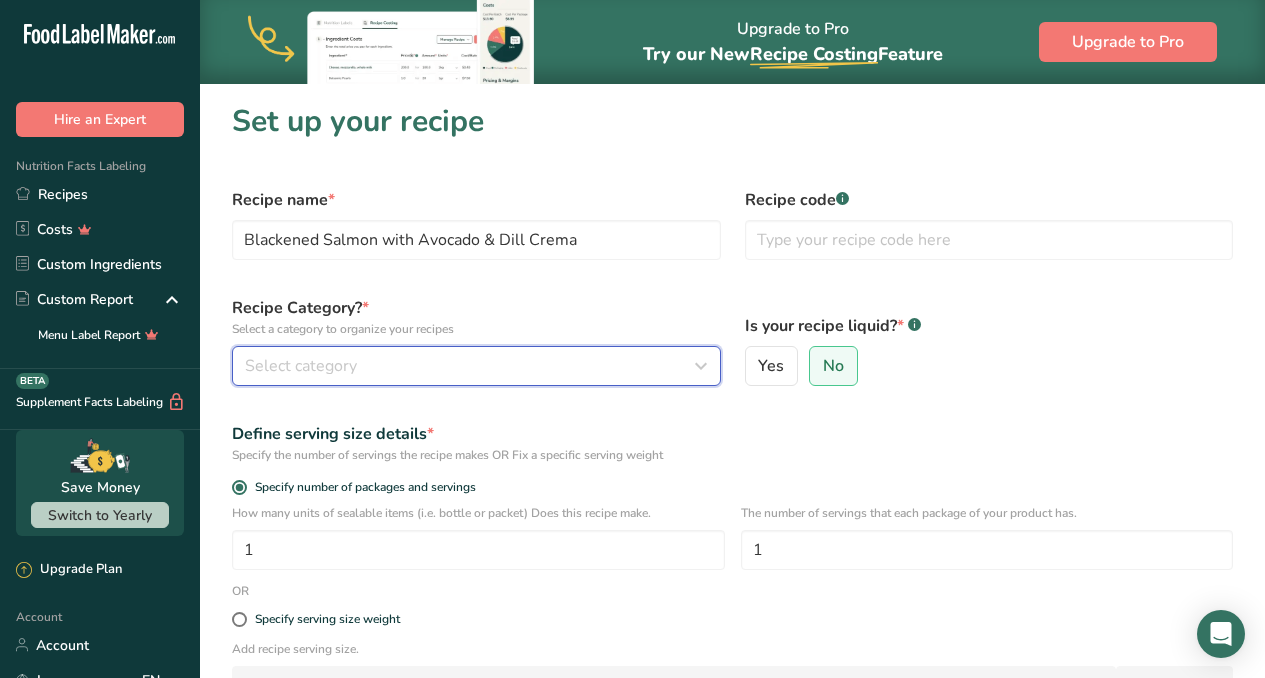 click on "Select category" at bounding box center [470, 366] 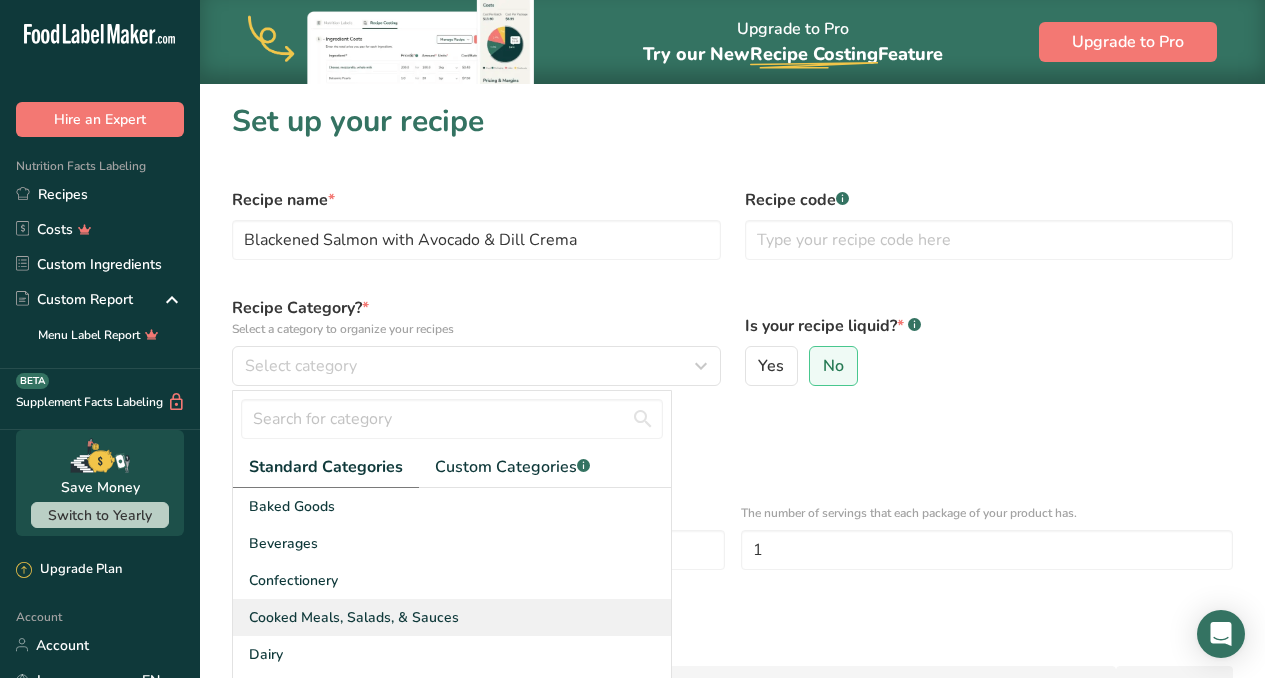 click on "Cooked Meals, Salads, & Sauces" at bounding box center [354, 617] 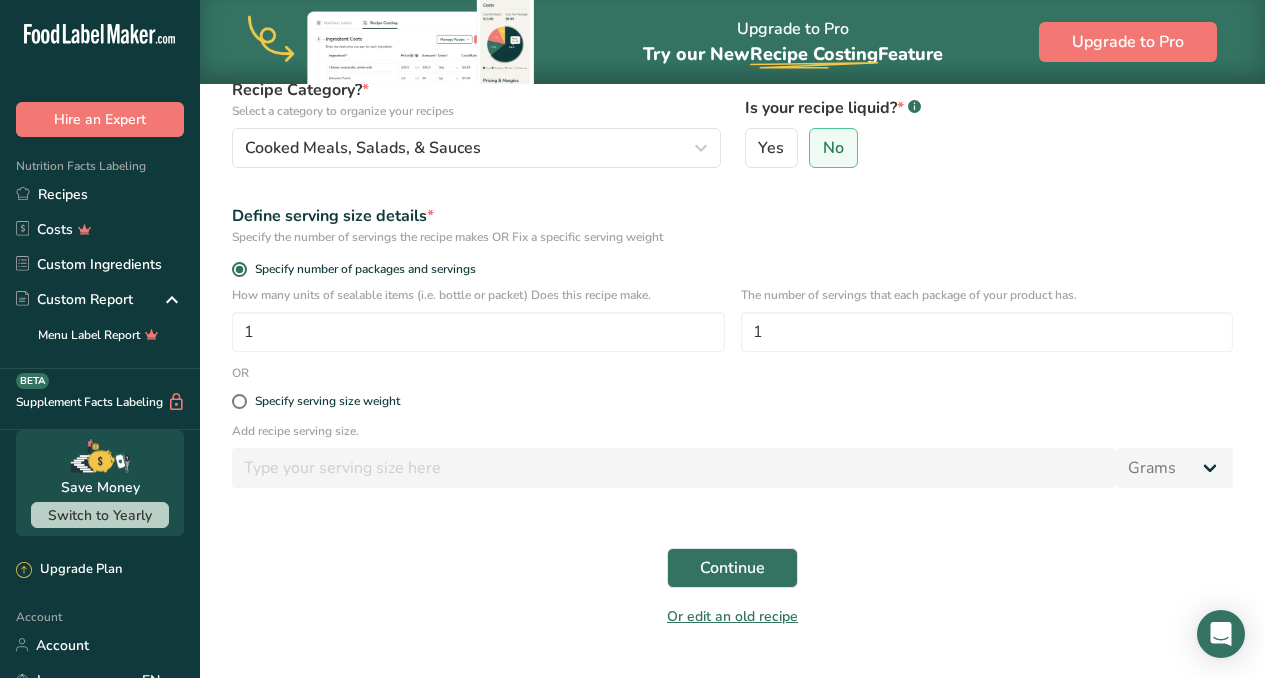 scroll, scrollTop: 264, scrollLeft: 0, axis: vertical 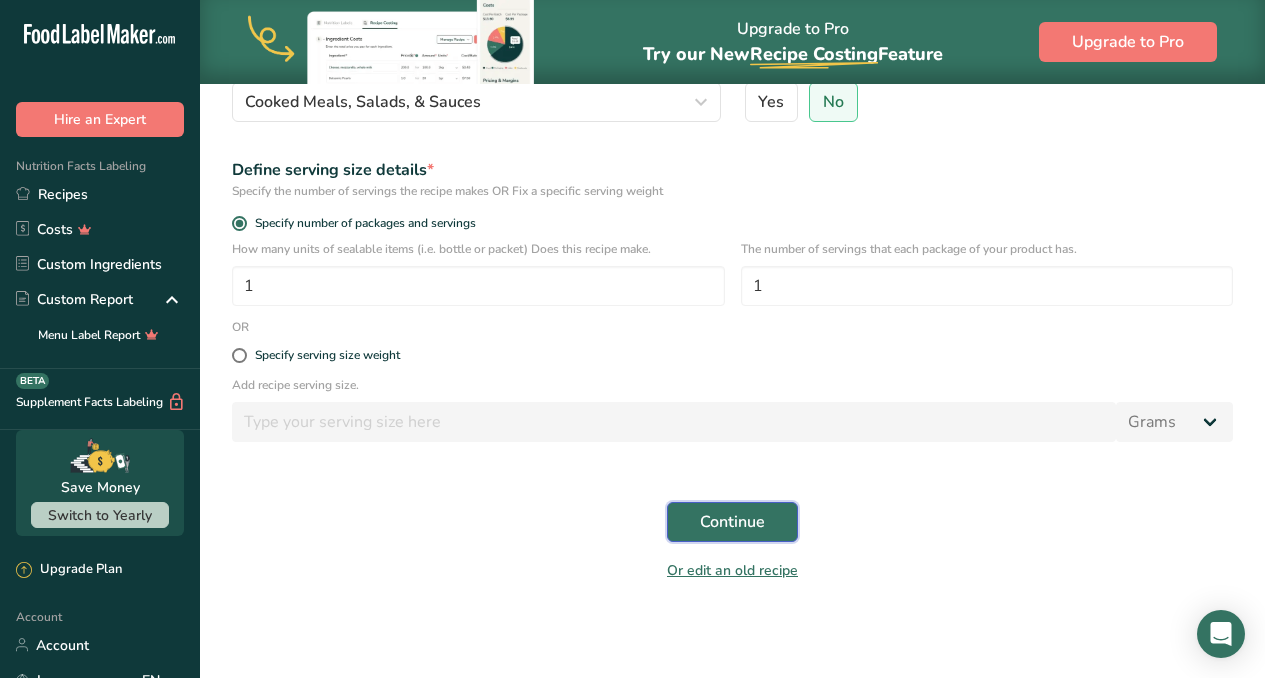 click on "Continue" at bounding box center (732, 522) 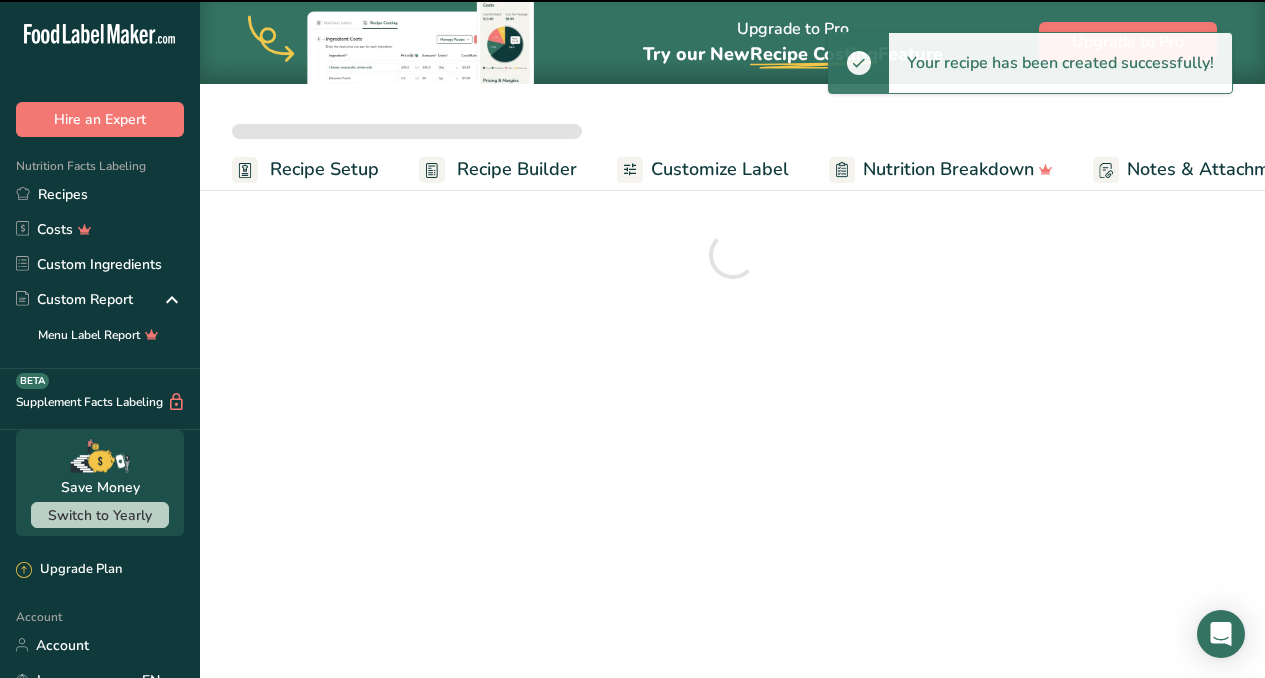 scroll, scrollTop: 0, scrollLeft: 0, axis: both 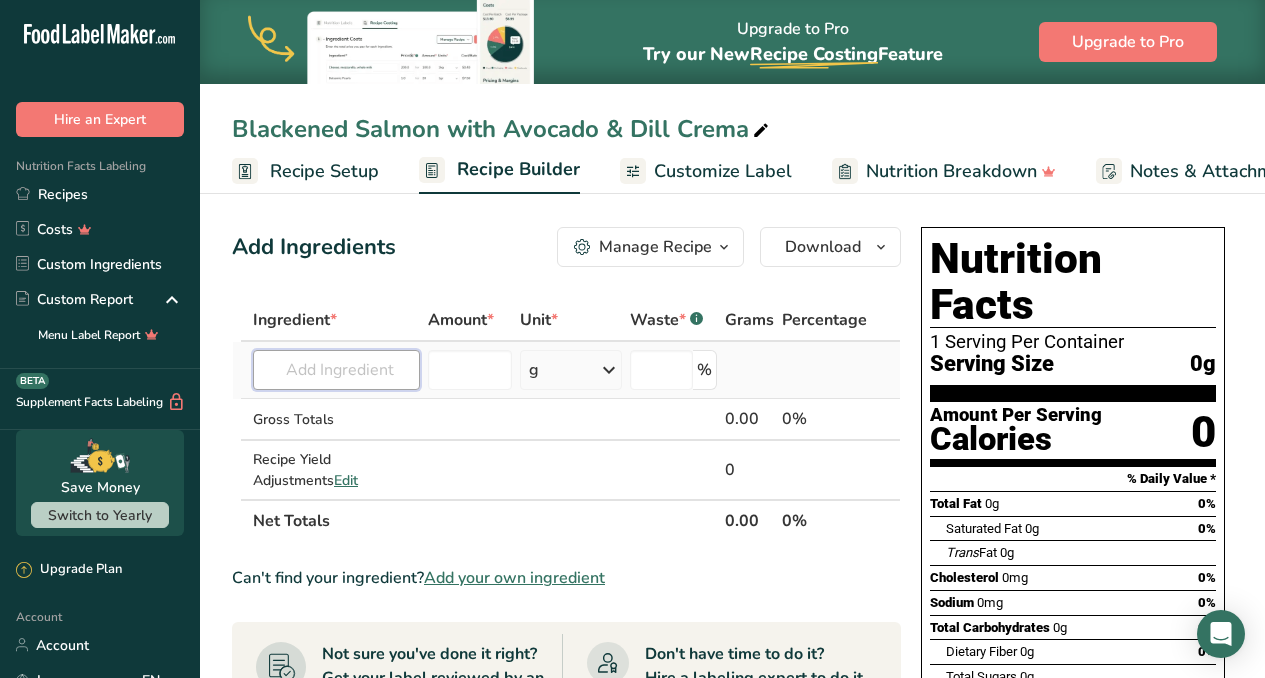 click at bounding box center (336, 370) 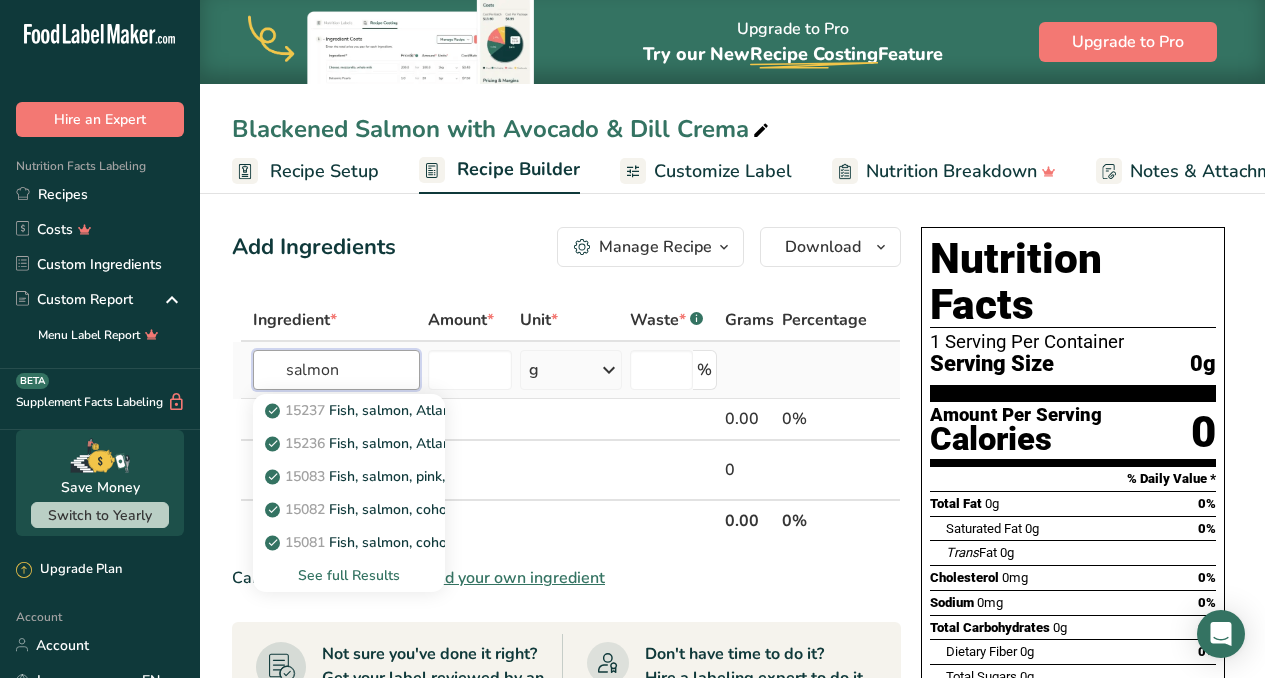 type on "salmon" 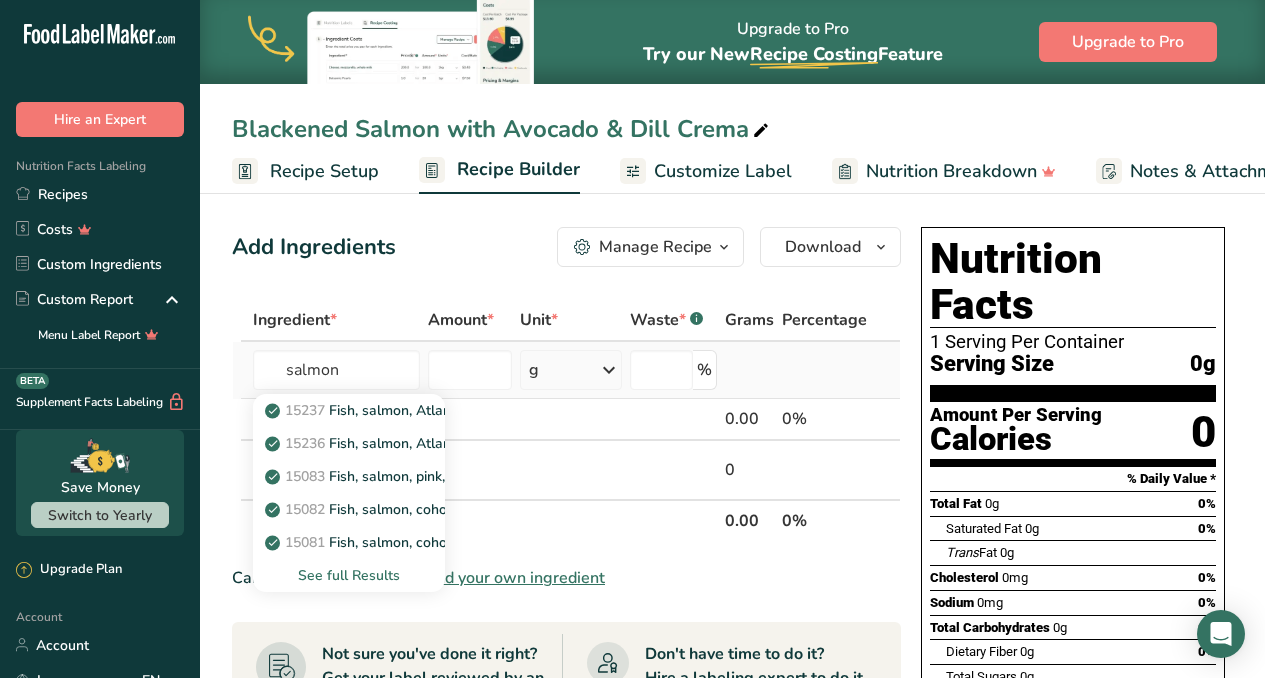 type 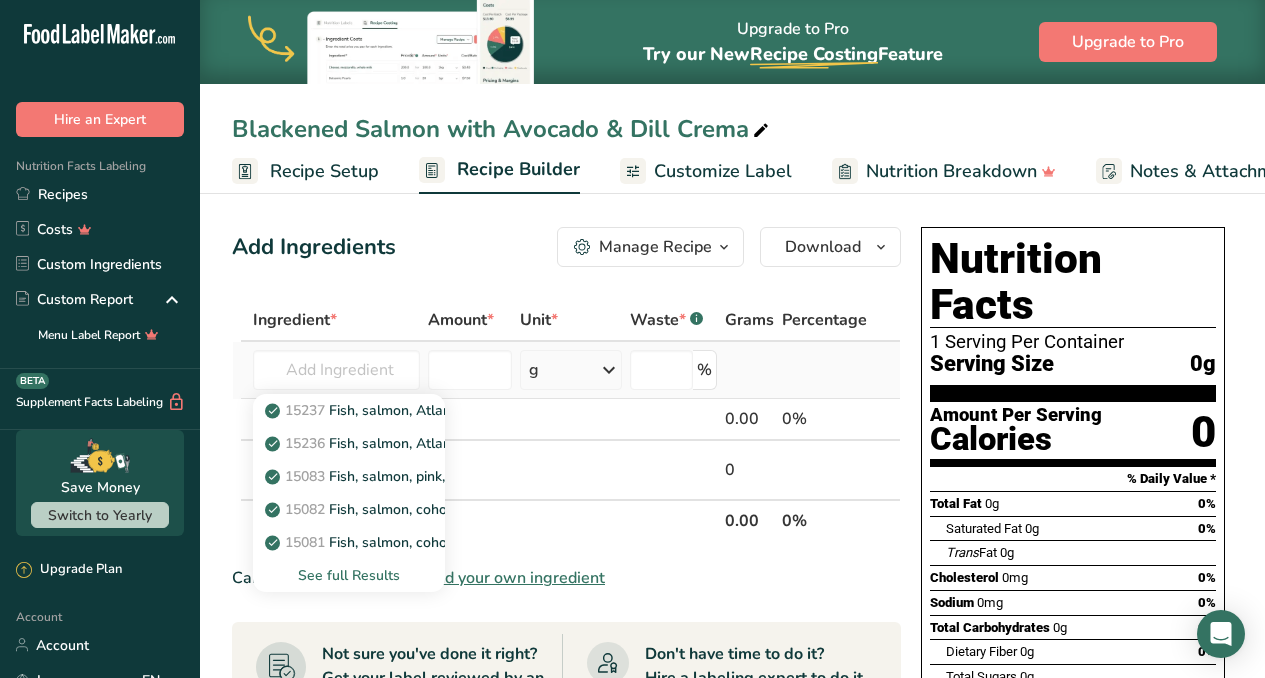 click on "See full Results" at bounding box center (349, 575) 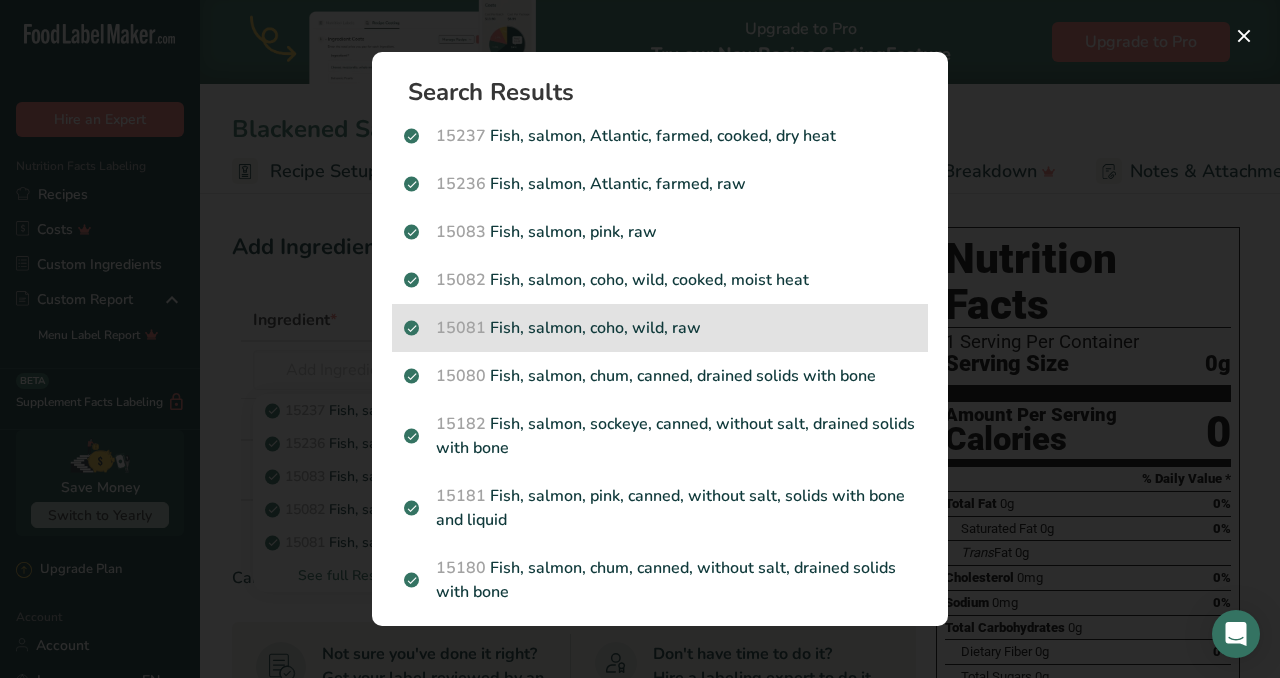 click on "15081
Fish, salmon, coho, wild, raw" at bounding box center (660, 328) 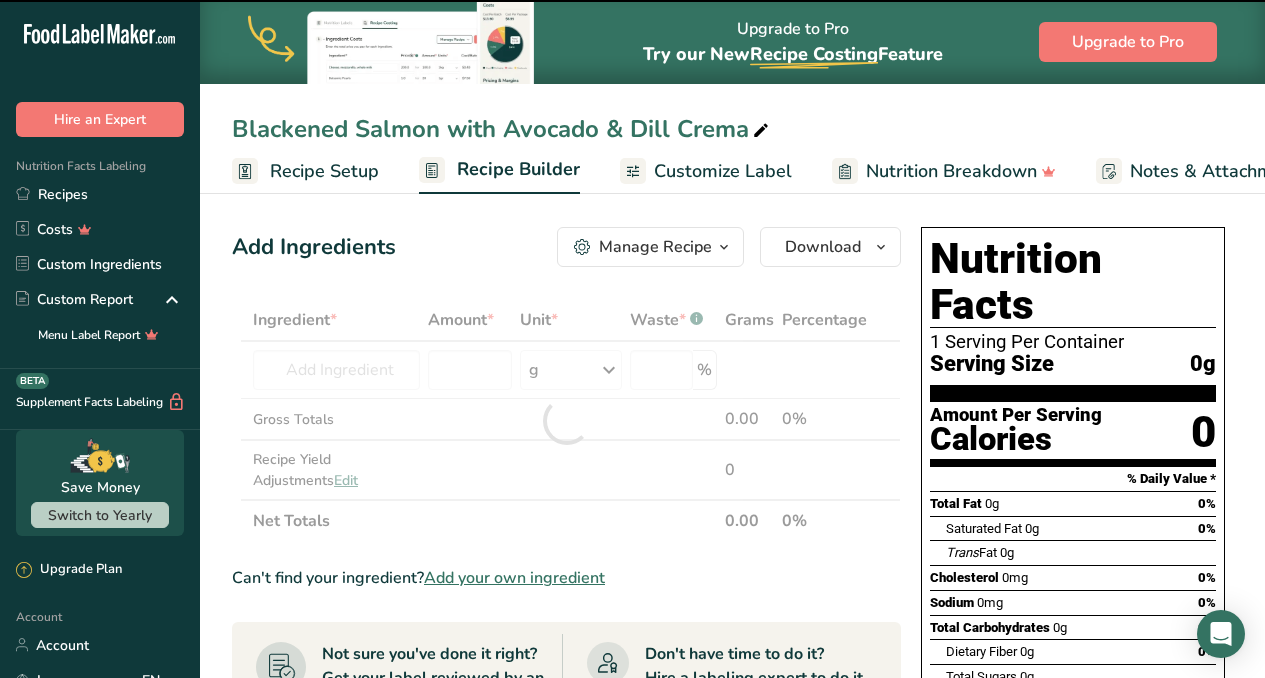 type on "0" 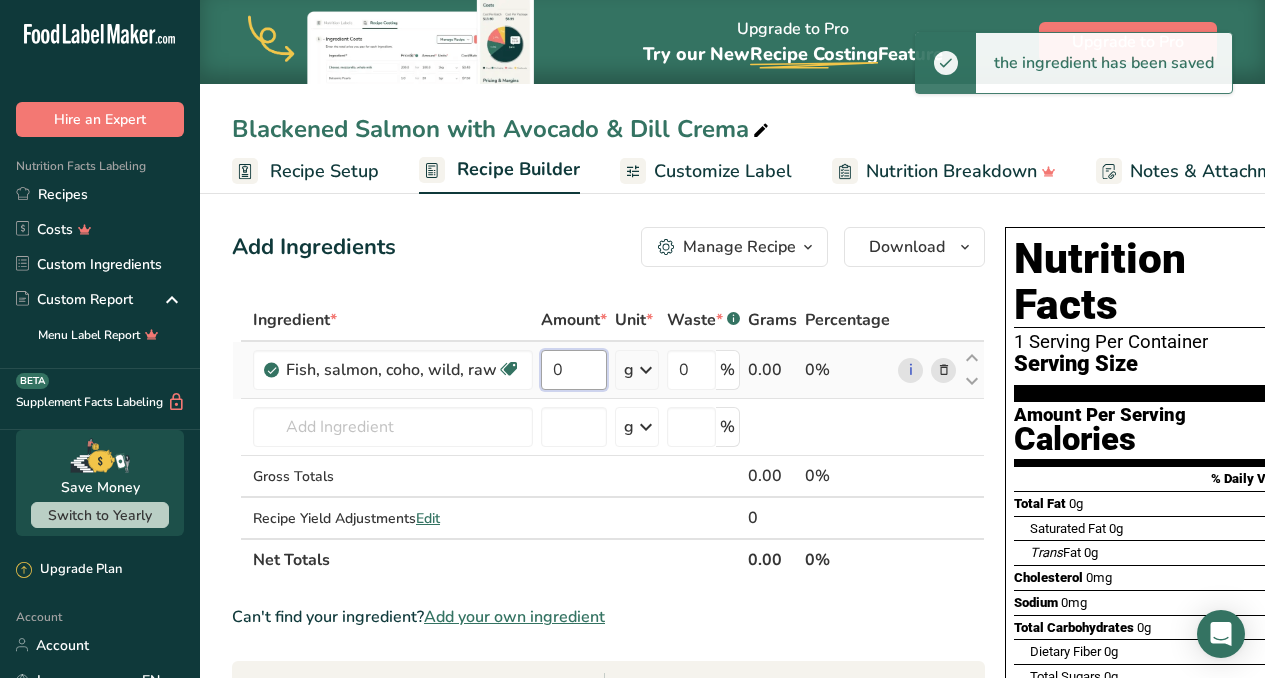 click on "0" at bounding box center [574, 370] 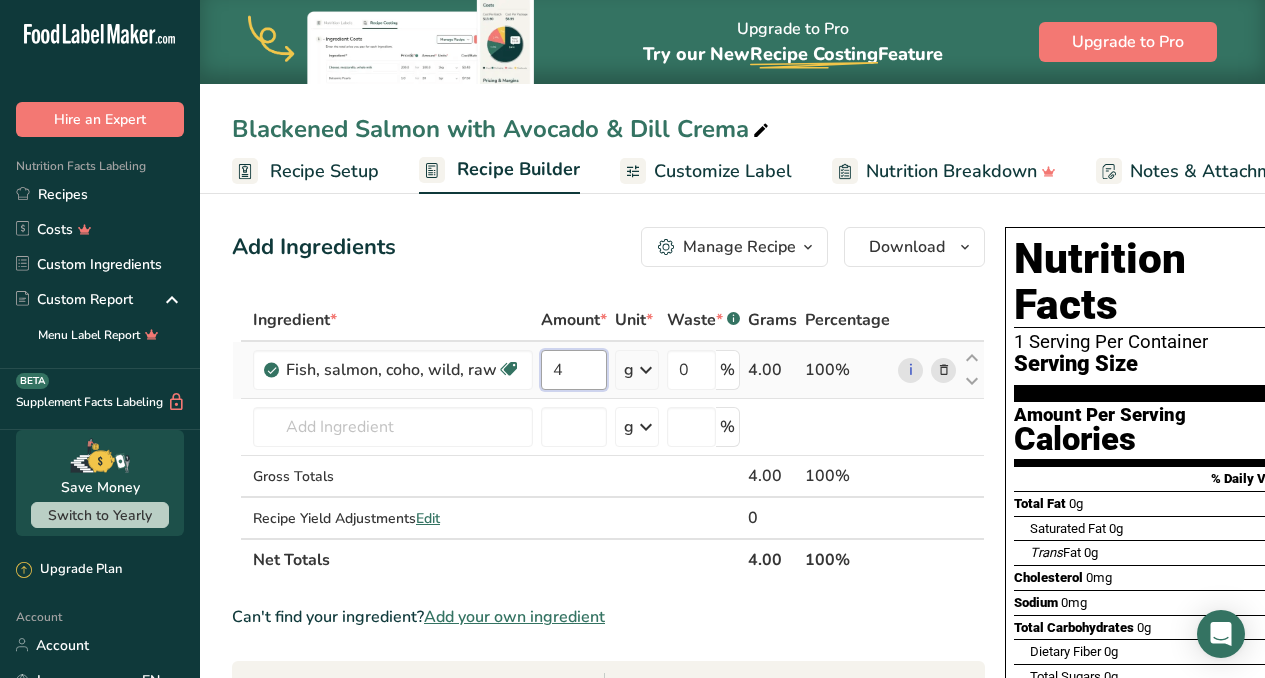 type on "4" 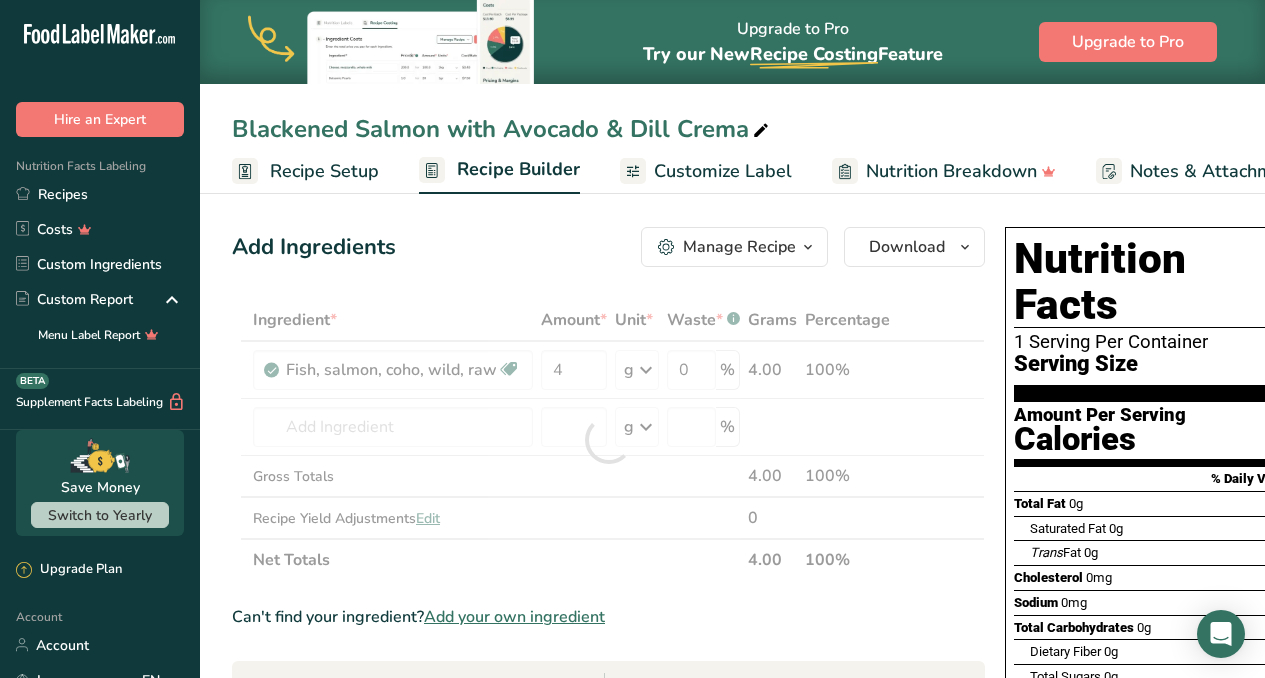 click on "Ingredient *
Amount *
Unit *
Waste *   .a-a{fill:#347362;}.b-a{fill:#fff;}          Grams
Percentage
Fish, salmon, coho, wild, raw
Source of Omega 3
Dairy free
Gluten free
Soy free
4
g
Portions
3 oz
0.5 fillet
Weight Units
g
kg
mg
See more
Volume Units
l
Volume units require a density conversion. If you know your ingredient's density enter it below. Otherwise, click on "RIA" our AI Regulatory bot - she will be able to help you
lb/ft3
g/cm3
Confirm
mL
lb/ft3" at bounding box center (608, 440) 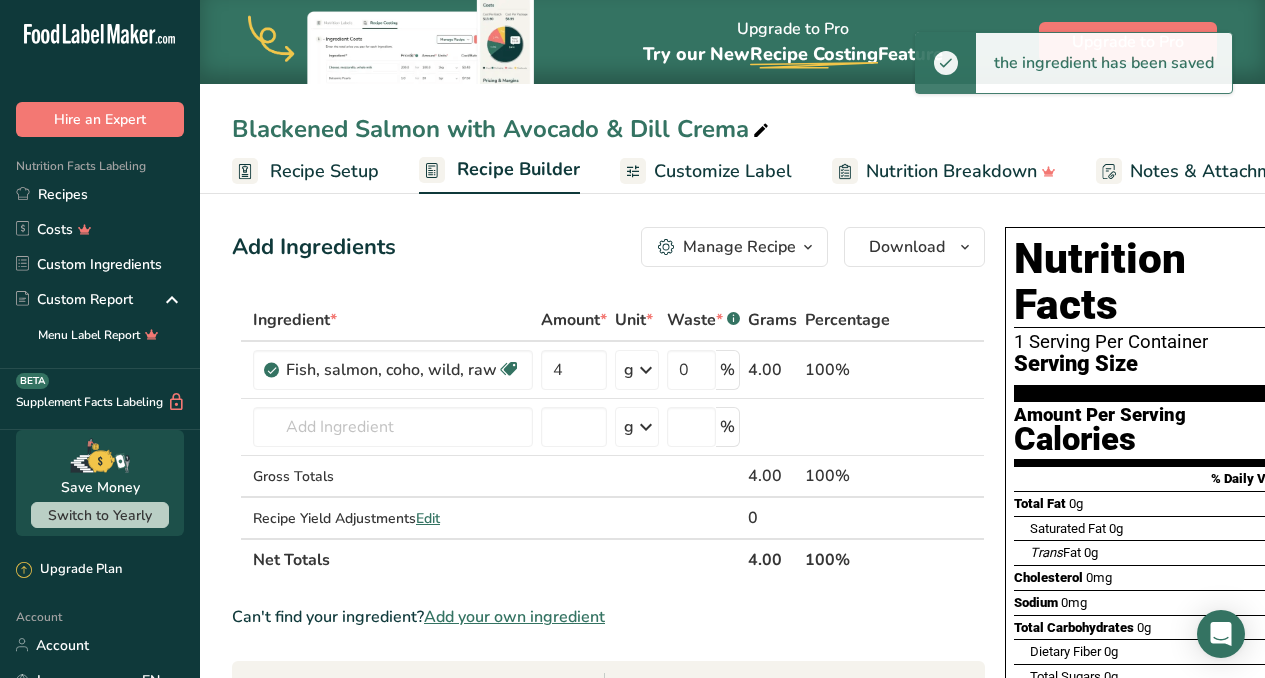 click at bounding box center (646, 370) 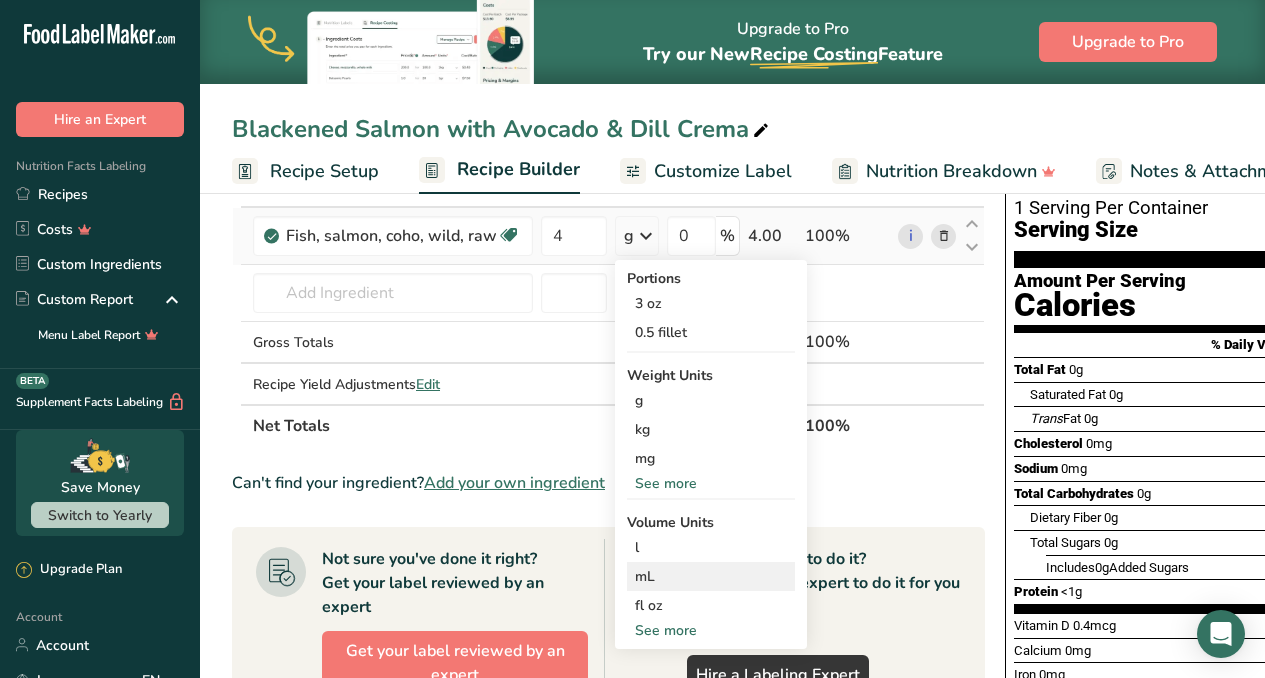 scroll, scrollTop: 137, scrollLeft: 0, axis: vertical 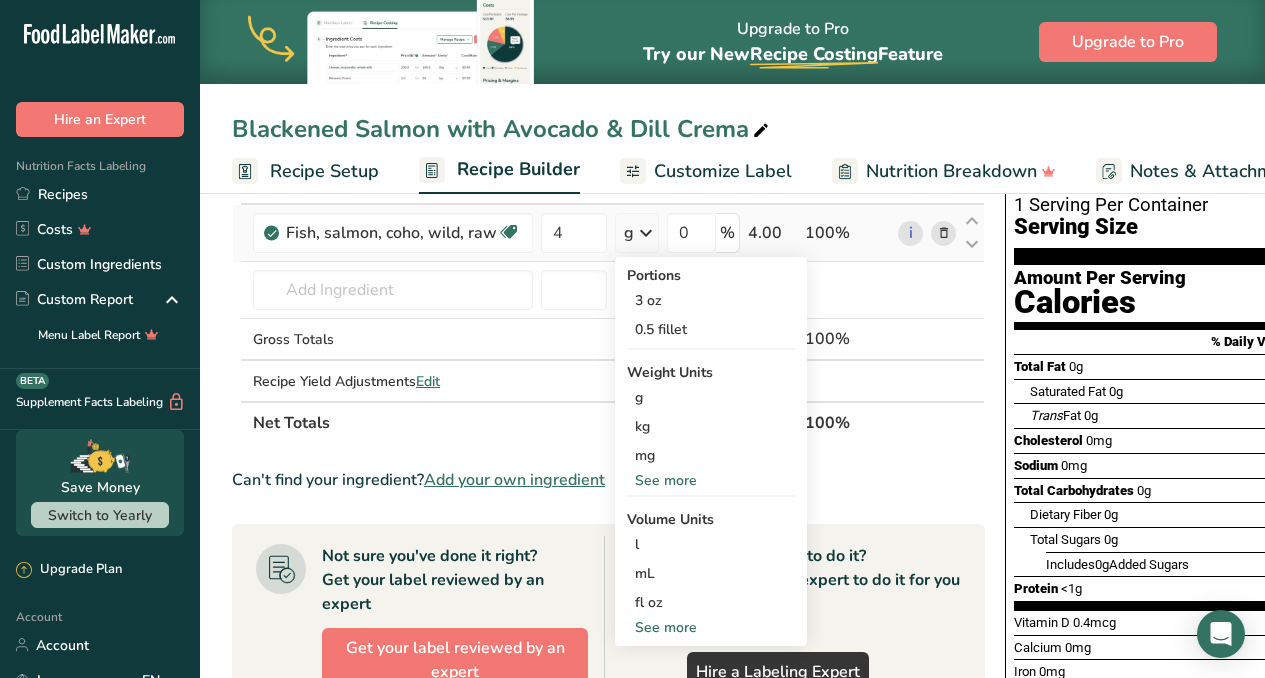 click on "See more" at bounding box center [711, 480] 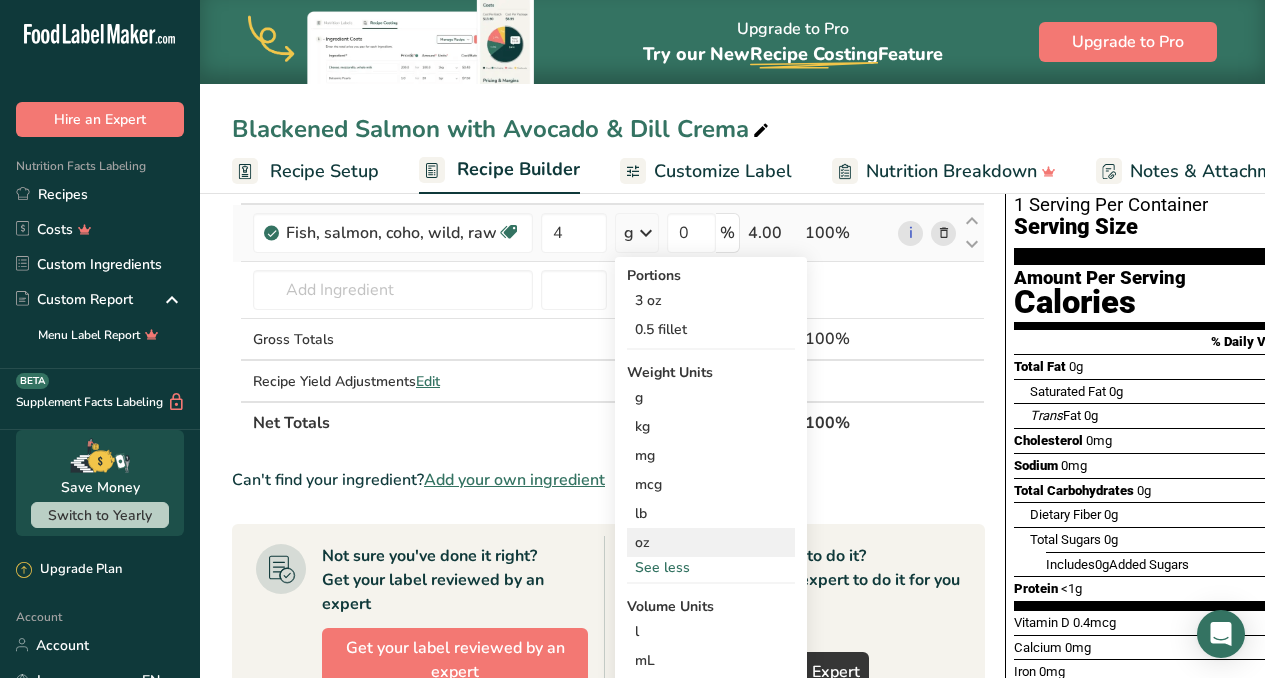 click on "oz" at bounding box center [711, 542] 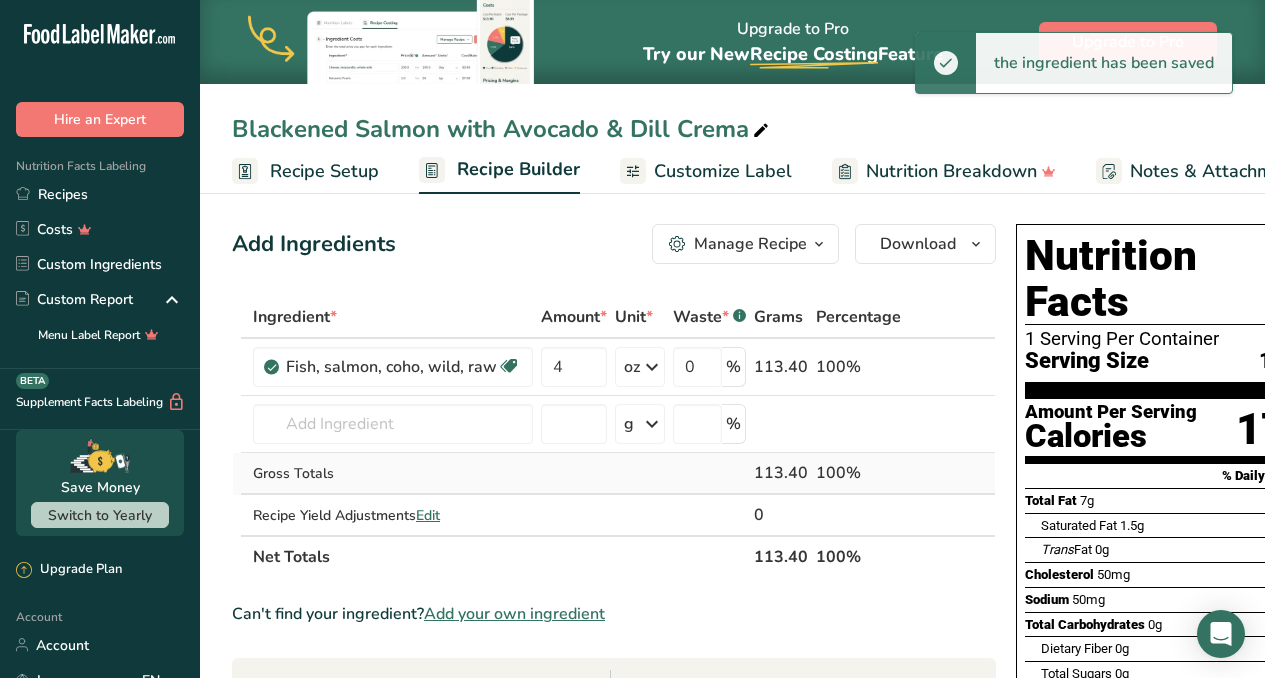 scroll, scrollTop: 0, scrollLeft: 0, axis: both 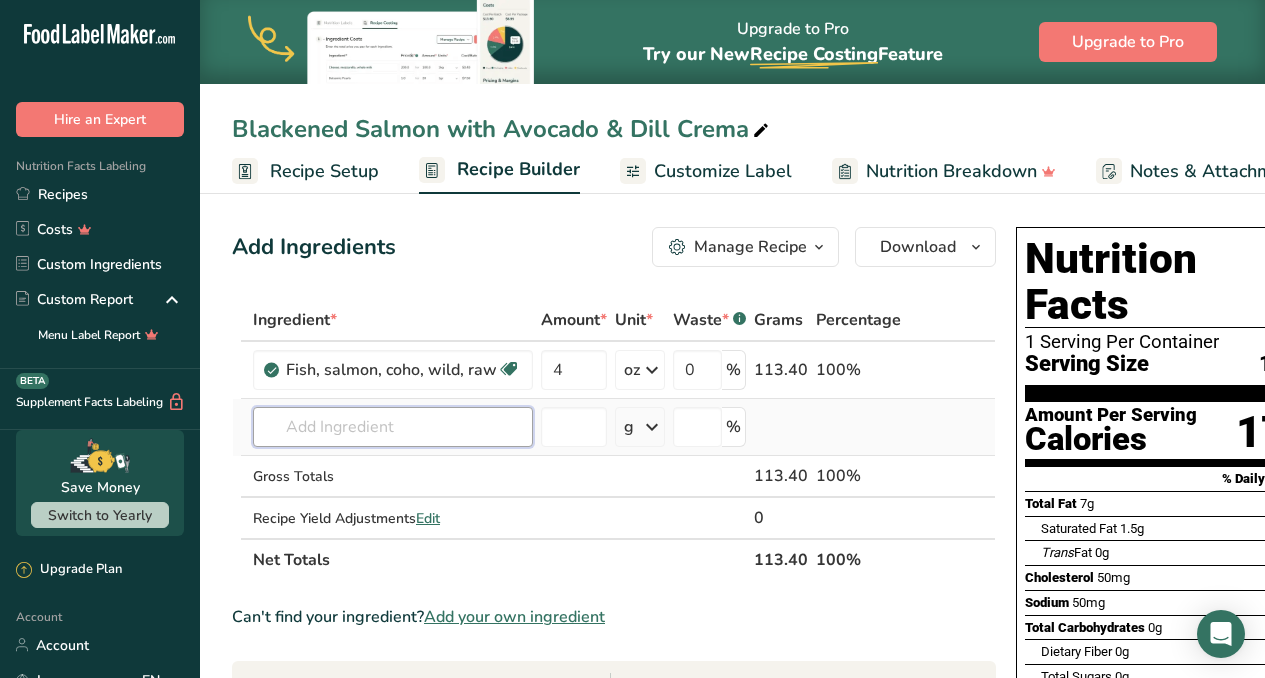 click at bounding box center (393, 427) 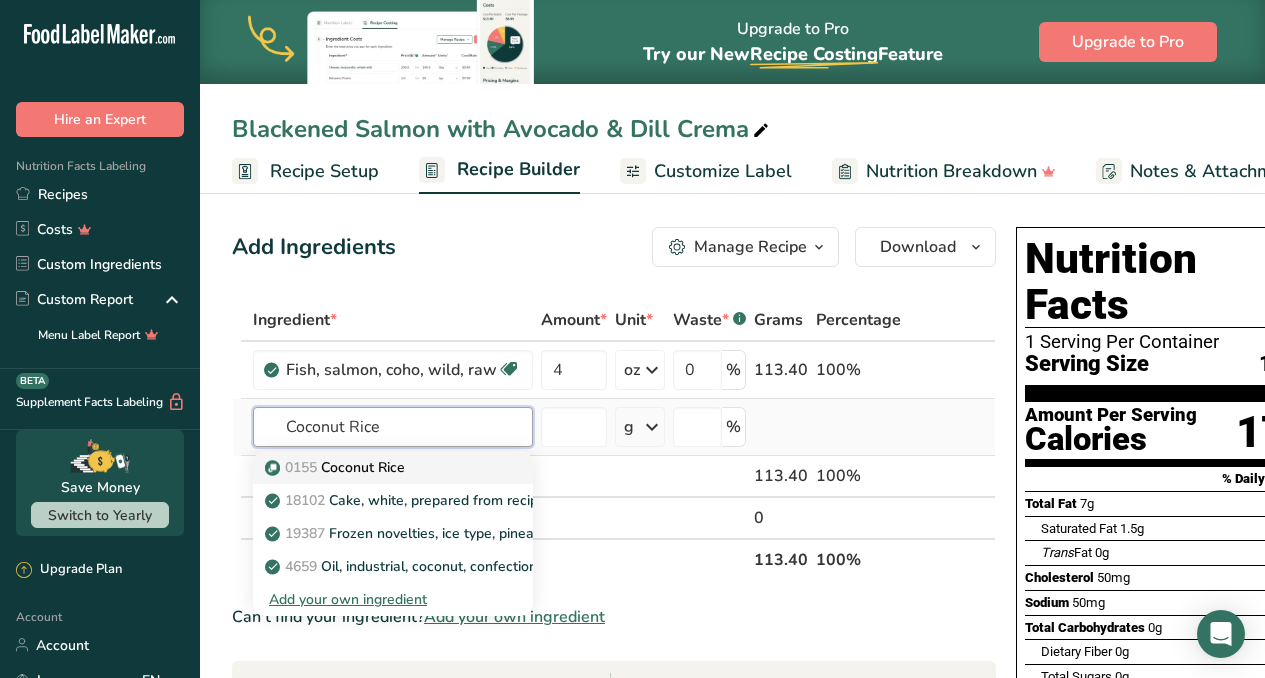 type on "Coconut Rice" 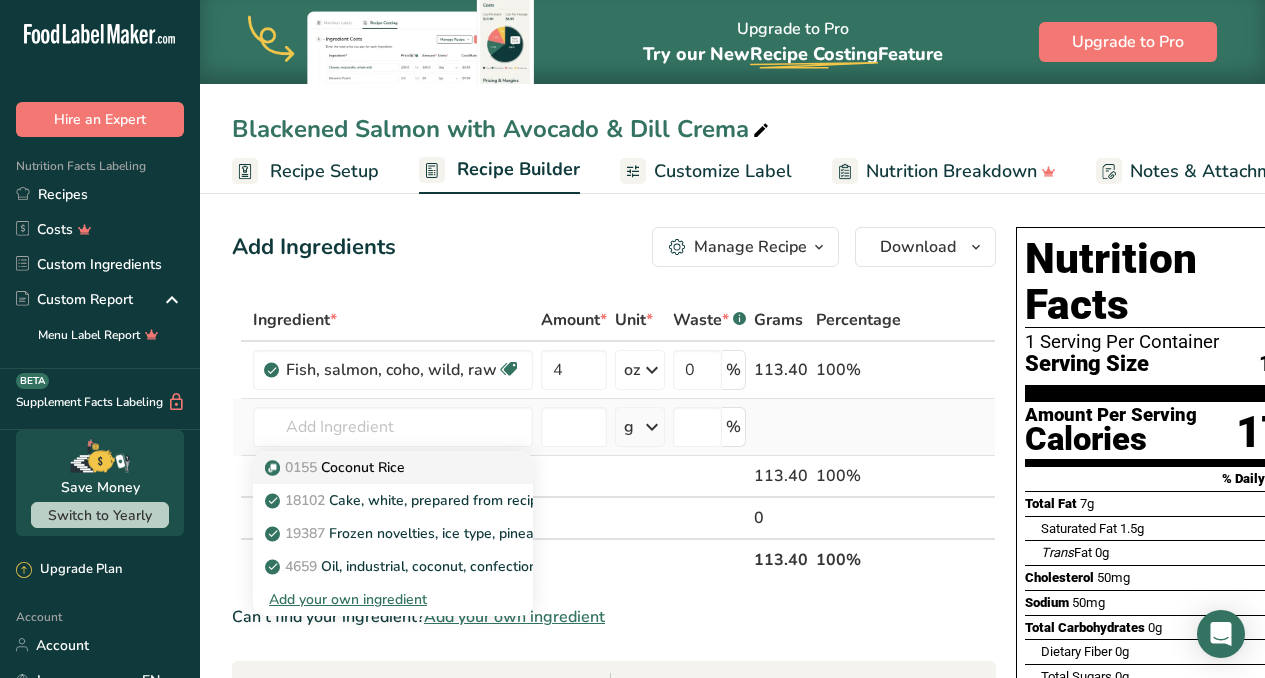 click on "0155
Coconut Rice" at bounding box center [337, 467] 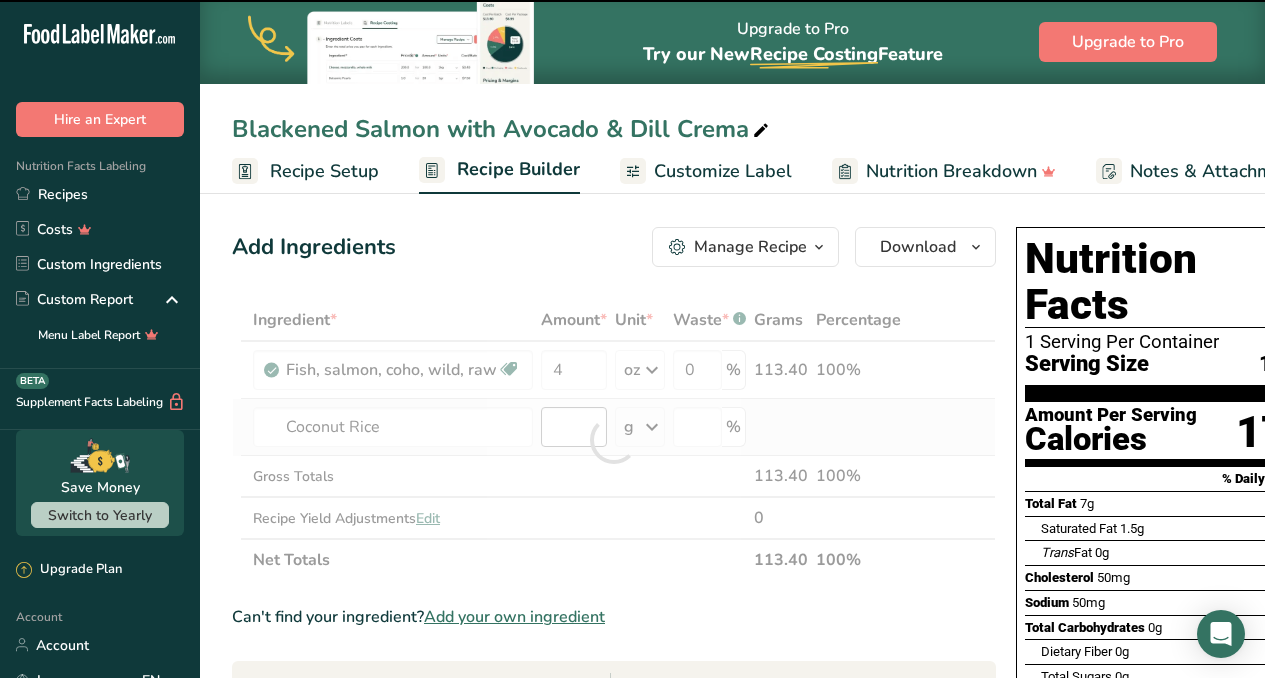 type on "0" 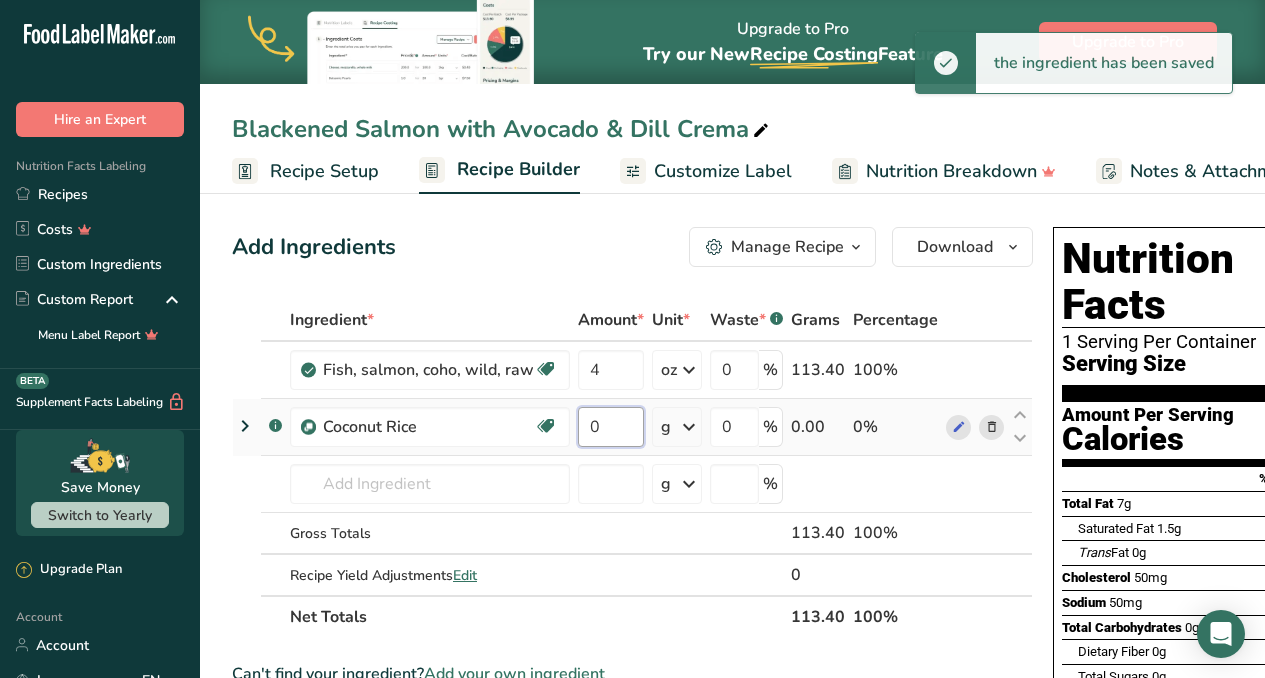 click on "0" at bounding box center [611, 427] 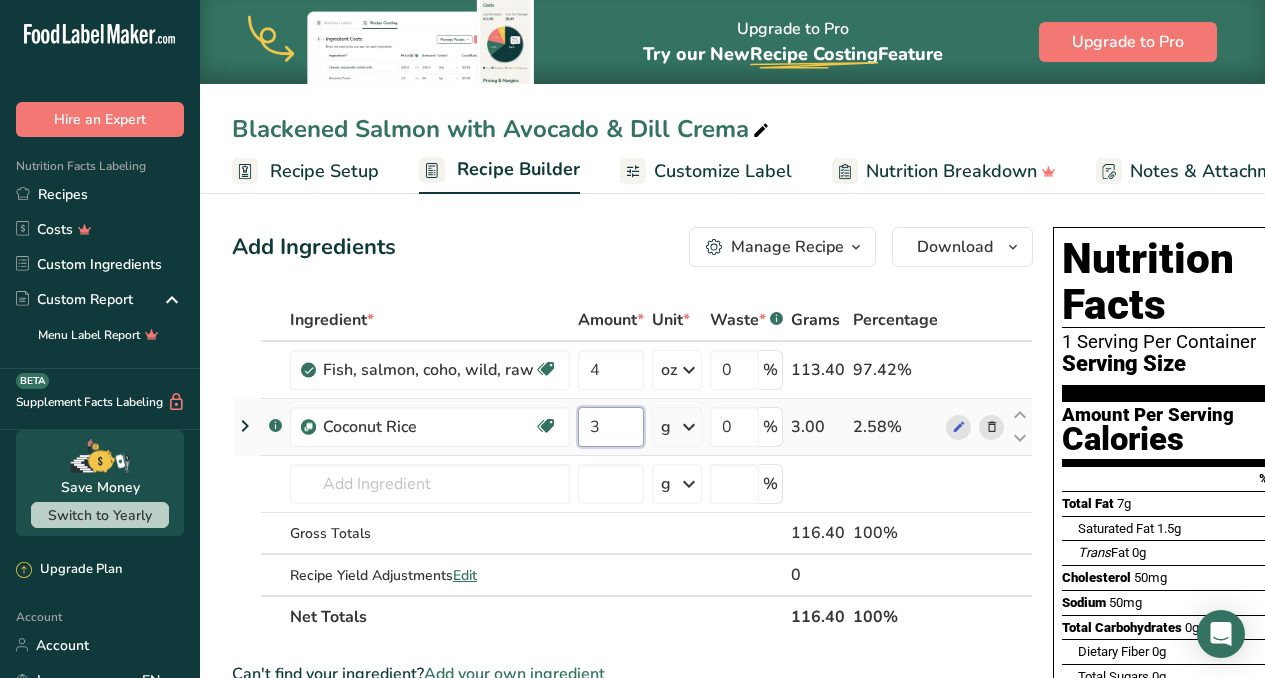 type on "3" 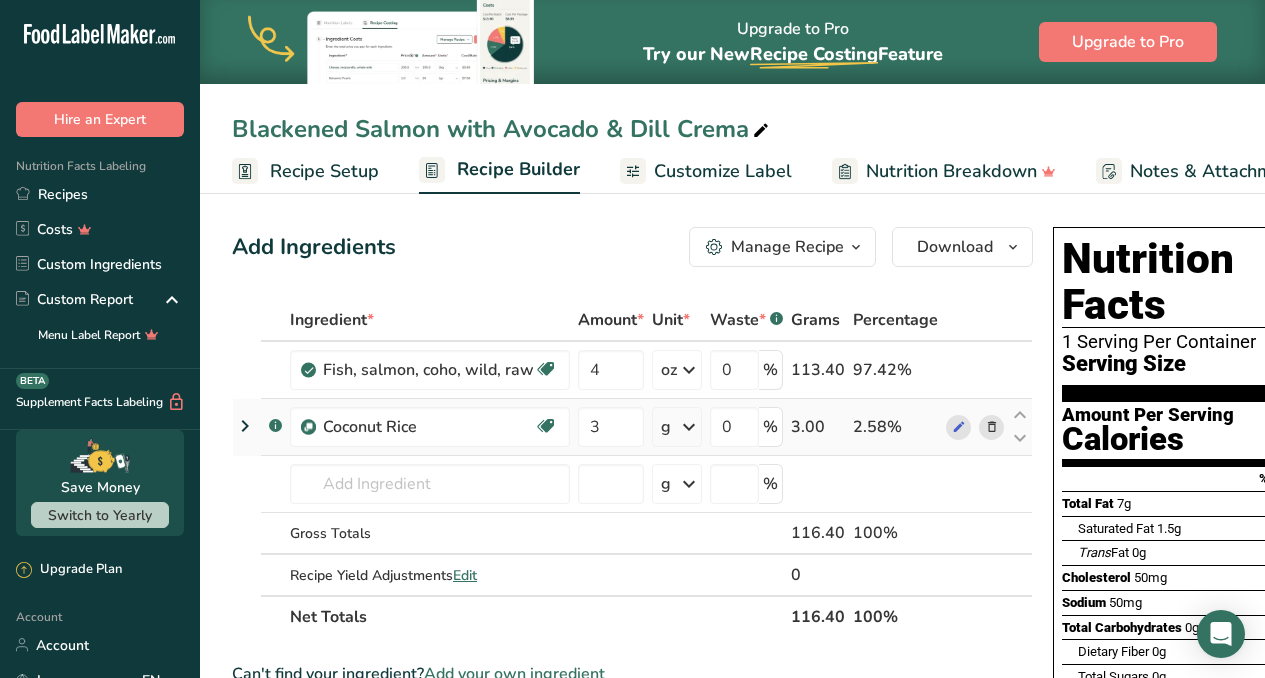 click on "Ingredient *
Amount *
Unit *
Waste *   .a-a{fill:#347362;}.b-a{fill:#fff;}          Grams
Percentage
Fish, salmon, coho, wild, raw
Source of Omega 3
Dairy free
Gluten free
Soy free
4
oz
Portions
3 oz
0.5 fillet
Weight Units
g
kg
mg
mcg
lb
oz
See less
Volume Units
l
Volume units require a density conversion. If you know your ingredient's density enter it below. Otherwise, click on "RIA" our AI Regulatory bot - she will be able to help you
lb/ft3
g/cm3
Confirm
mL" at bounding box center (632, 468) 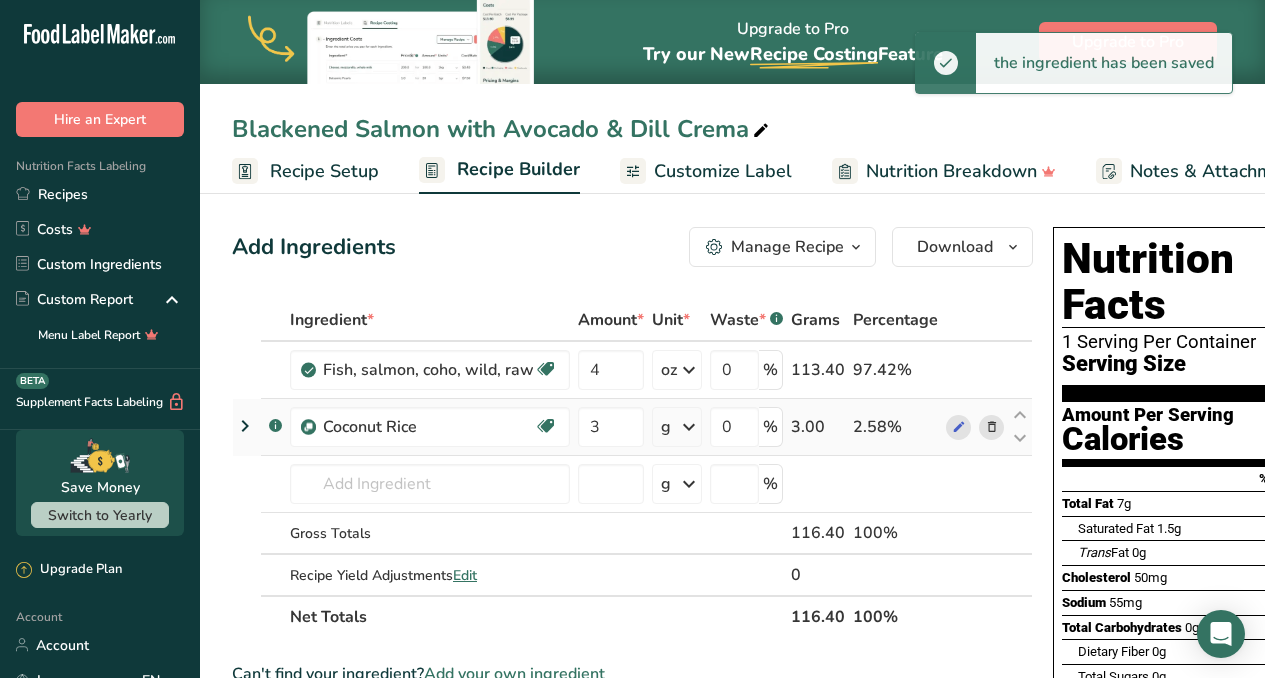 click at bounding box center (689, 427) 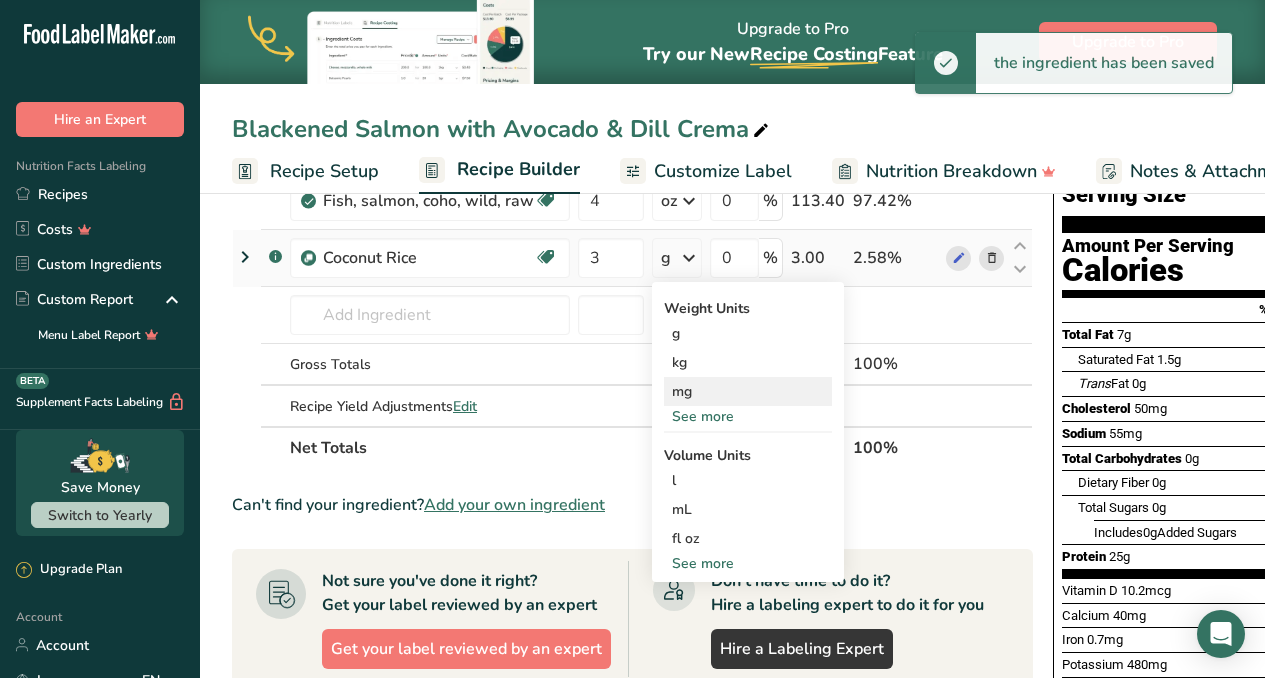 scroll, scrollTop: 169, scrollLeft: 0, axis: vertical 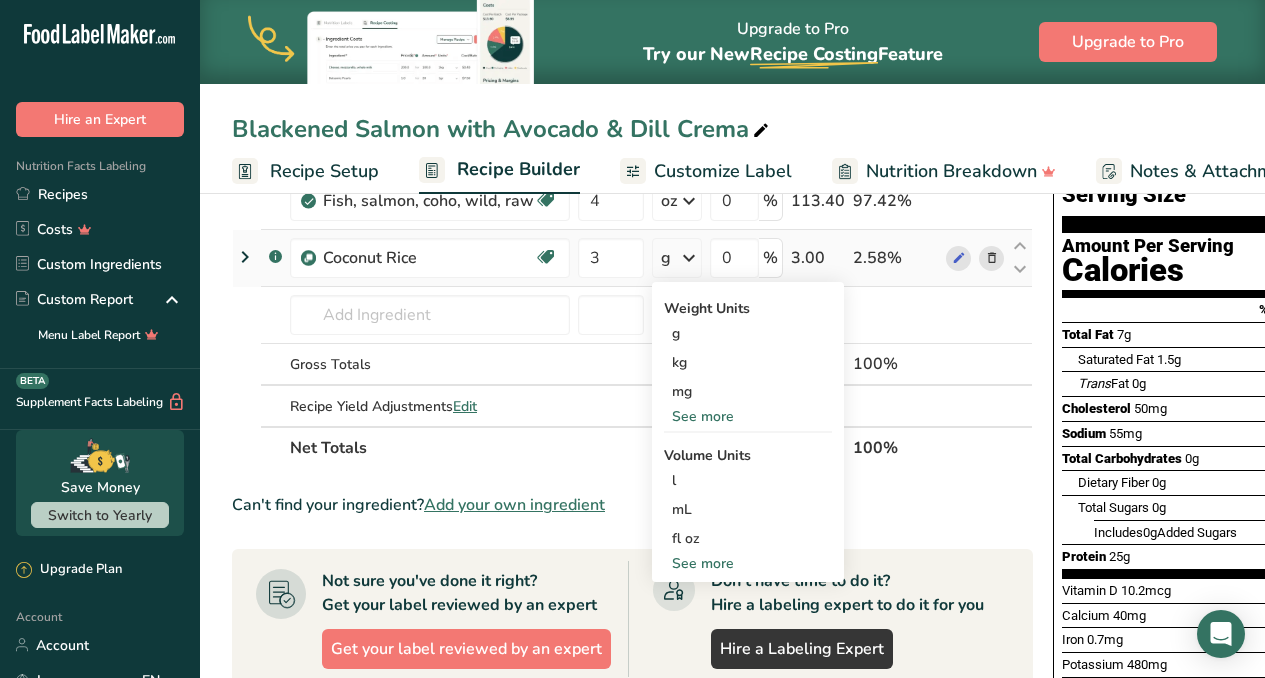 click on "See more" at bounding box center (748, 416) 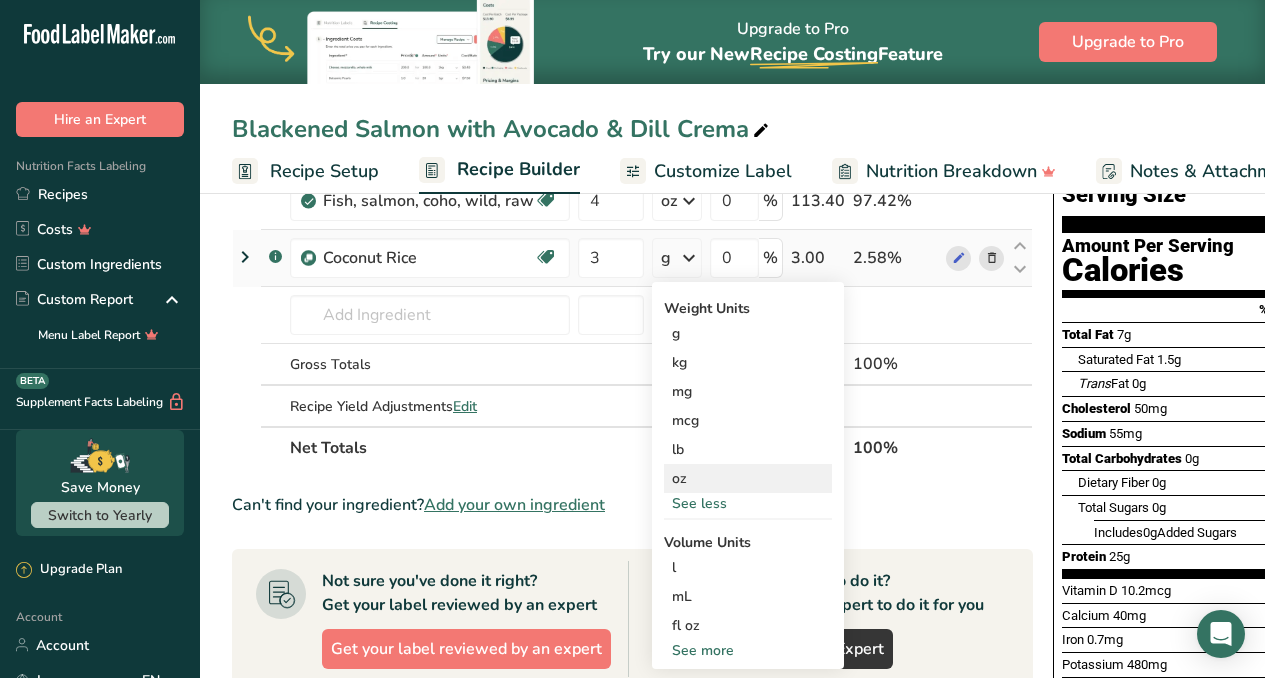 click on "oz" at bounding box center (748, 478) 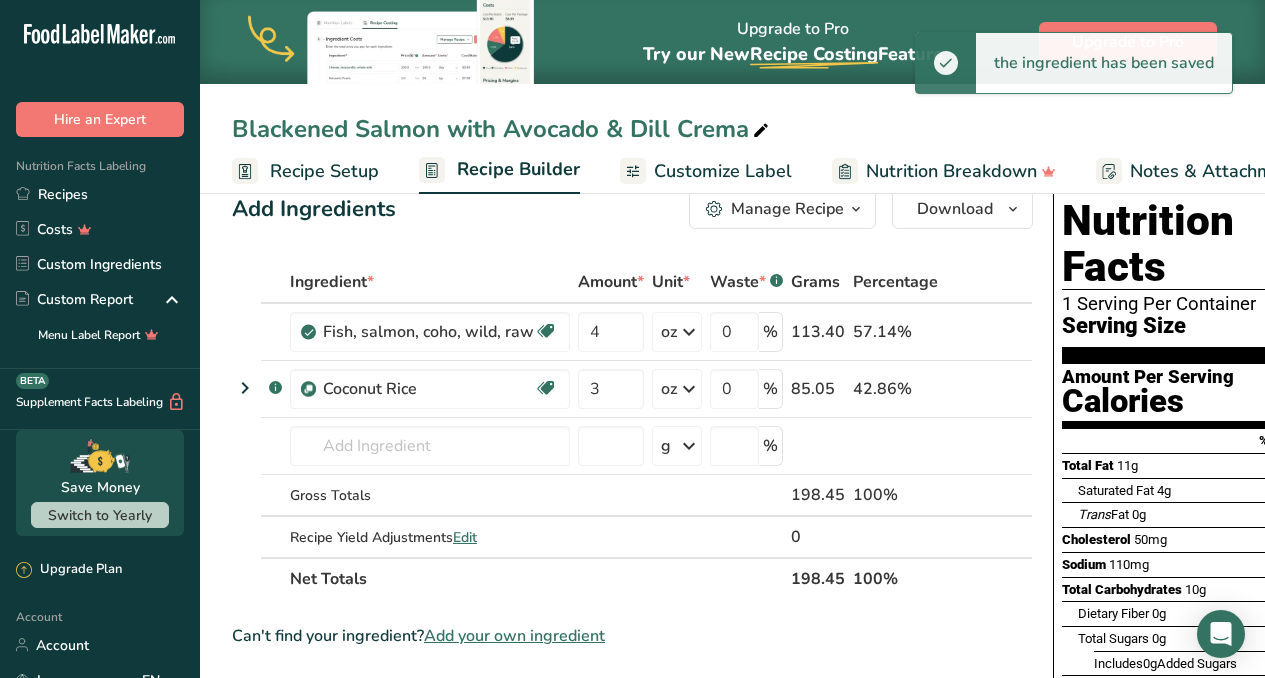 scroll, scrollTop: 0, scrollLeft: 0, axis: both 